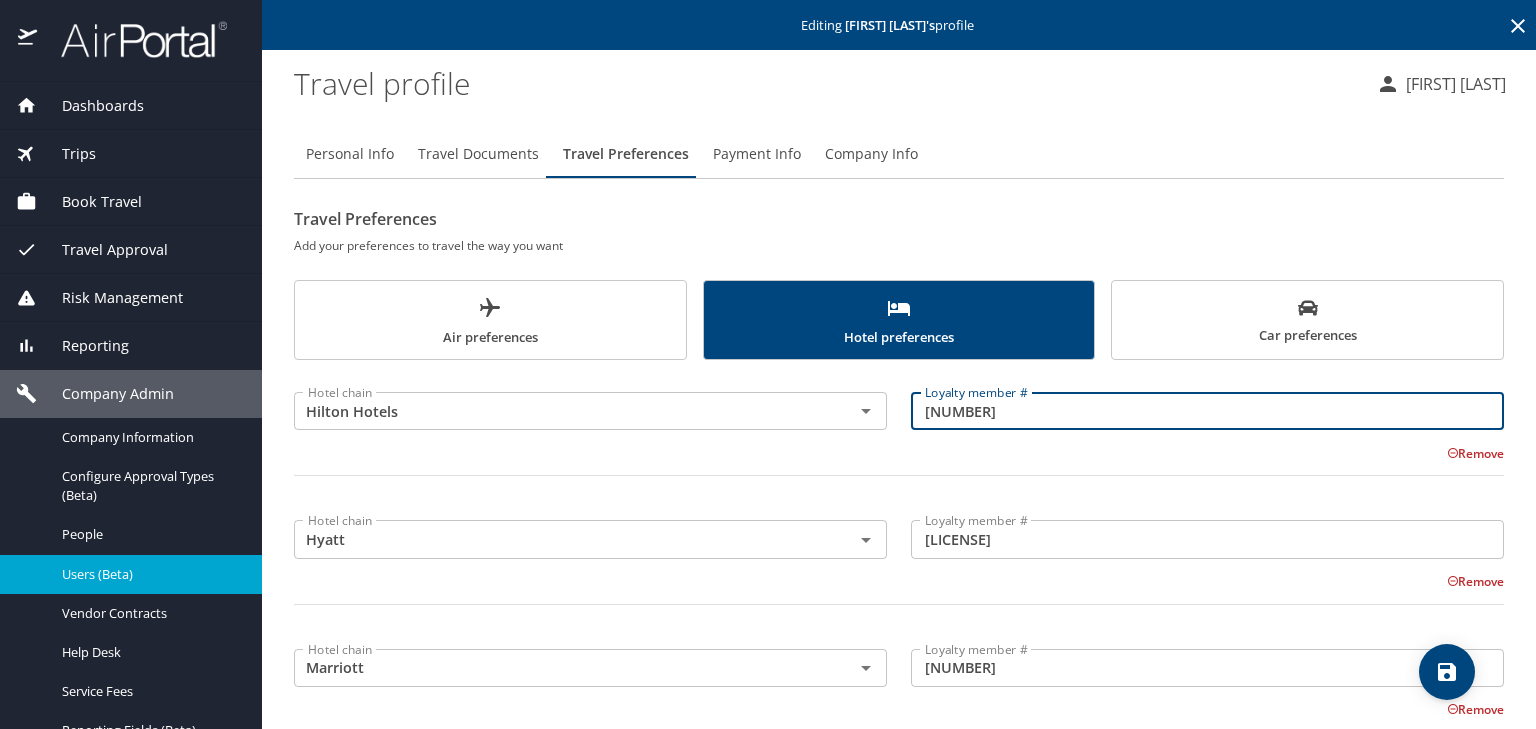 scroll, scrollTop: 0, scrollLeft: 0, axis: both 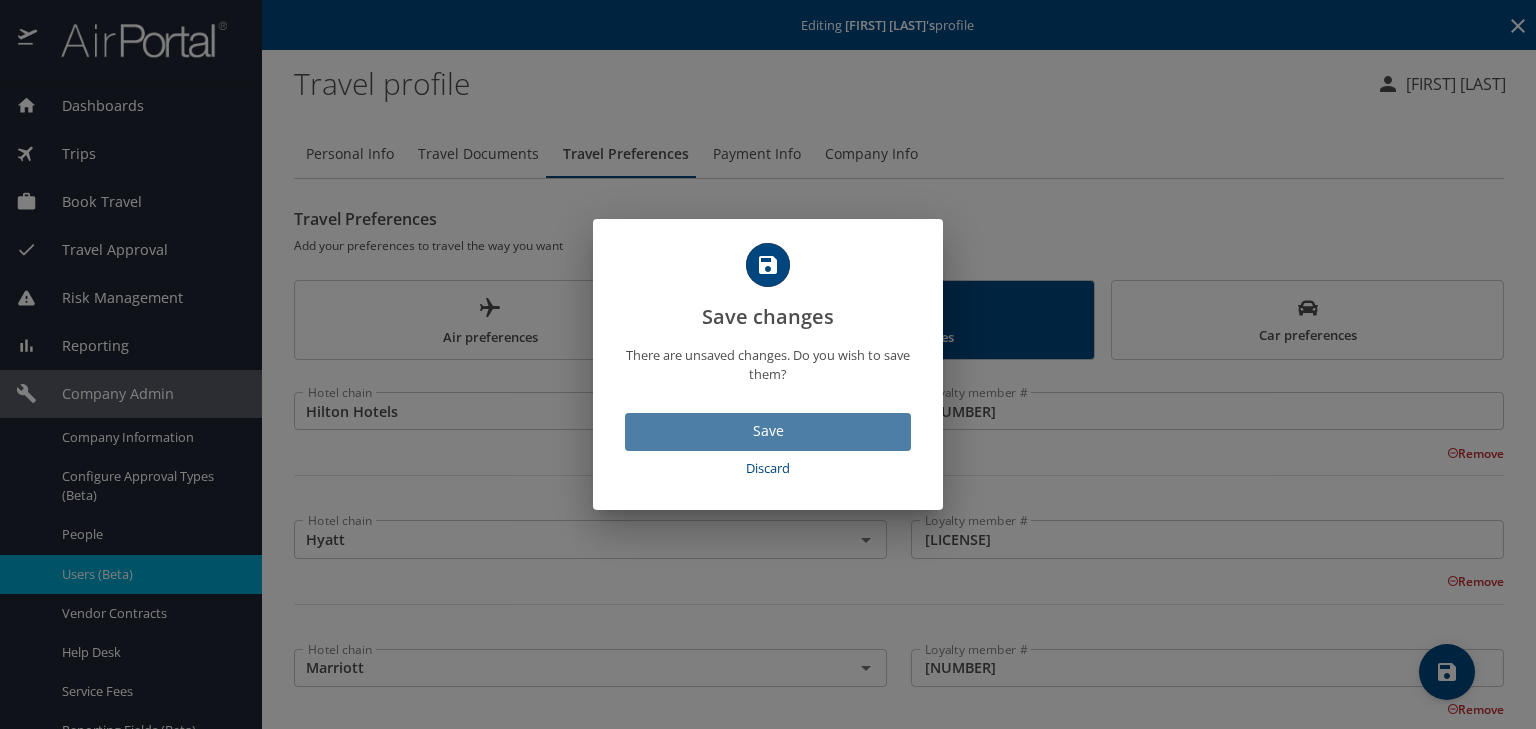 click on "Save" at bounding box center (768, 431) 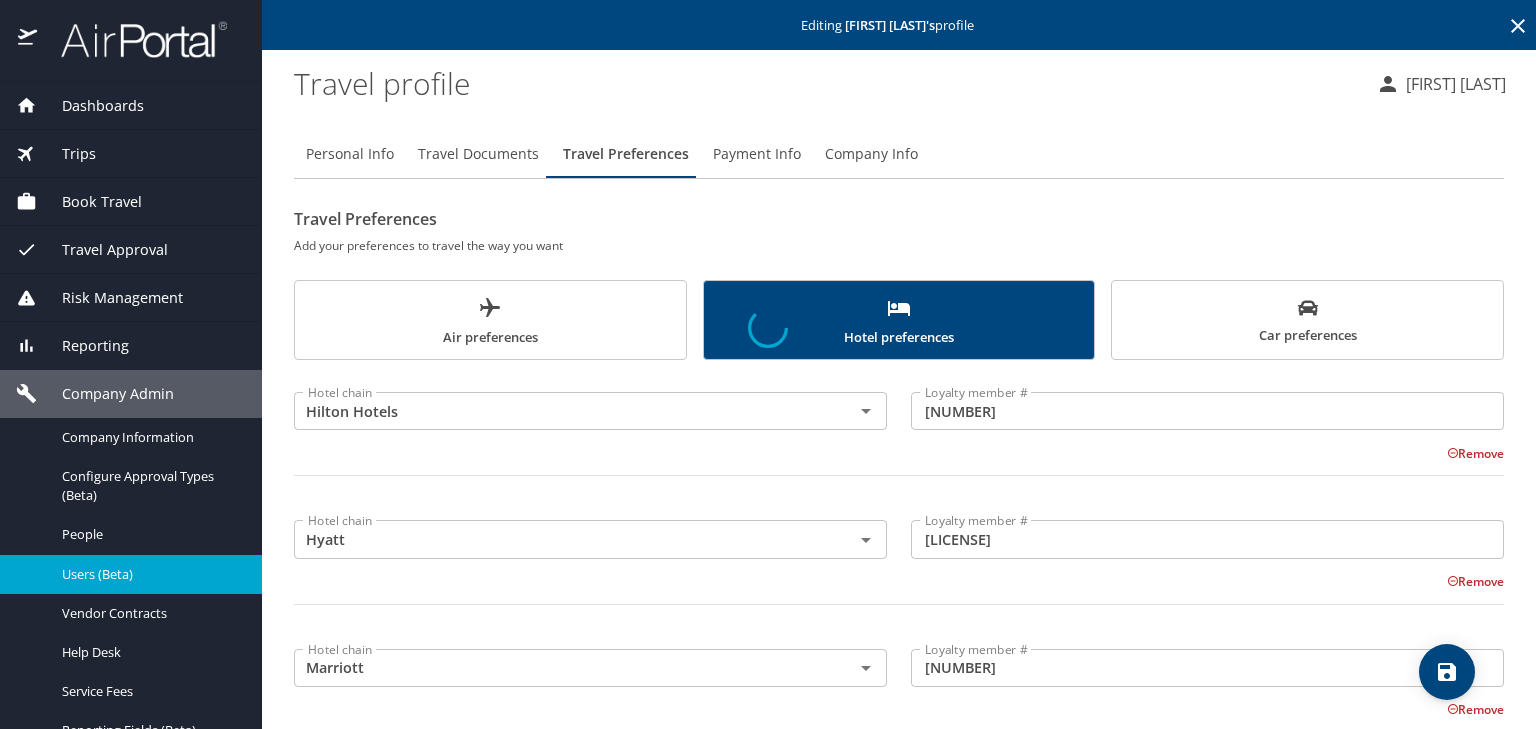 click at bounding box center [768, 328] 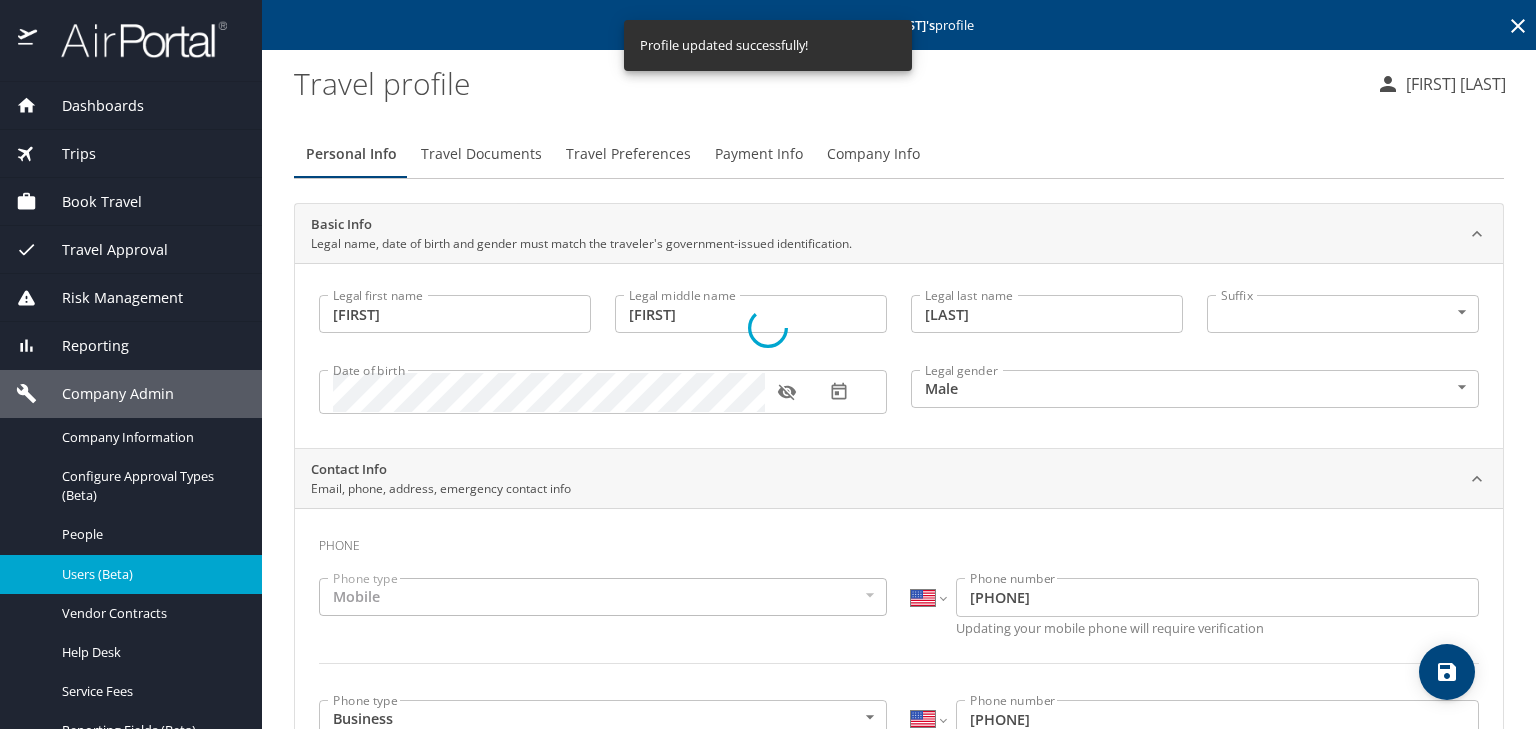 select on "US" 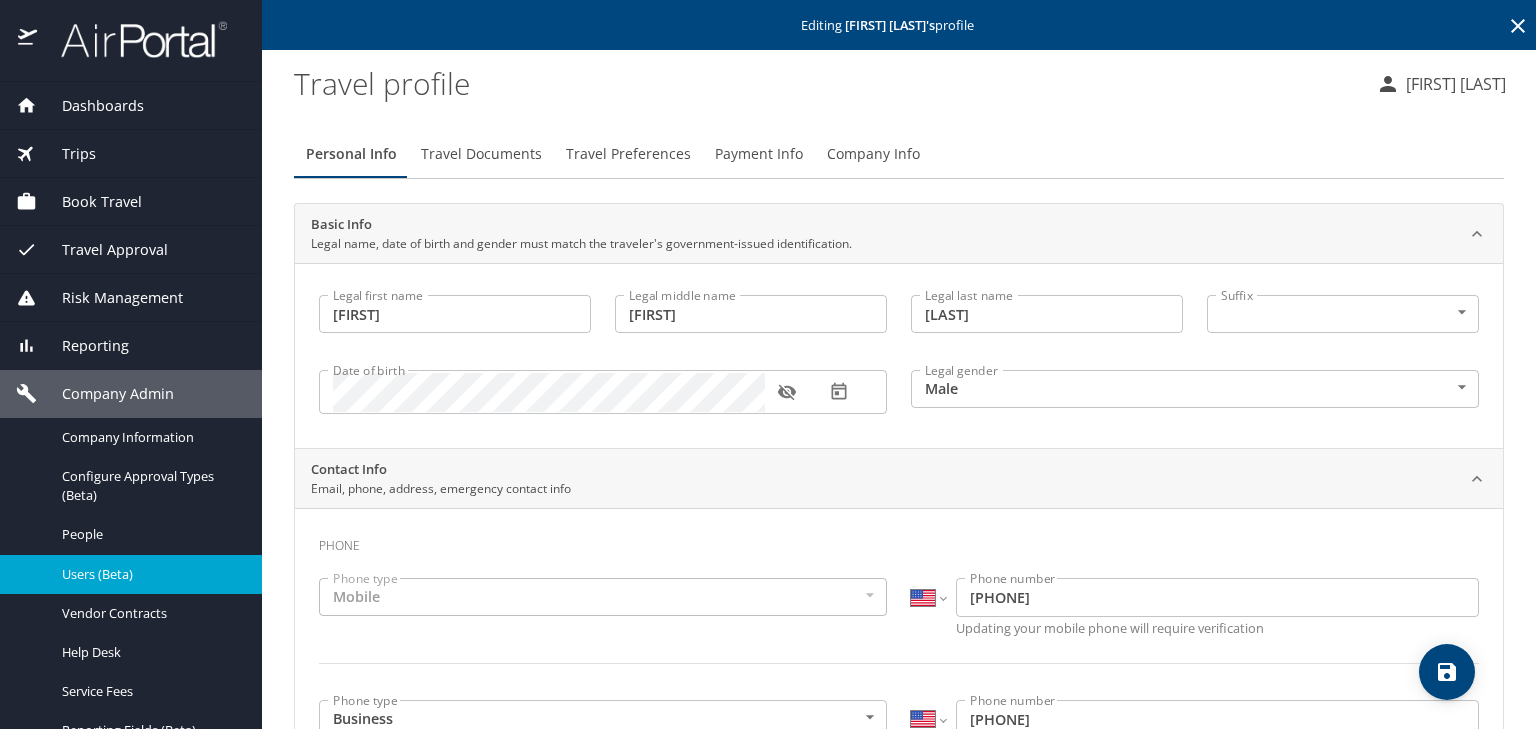click on "Travel Preferences" at bounding box center [628, 154] 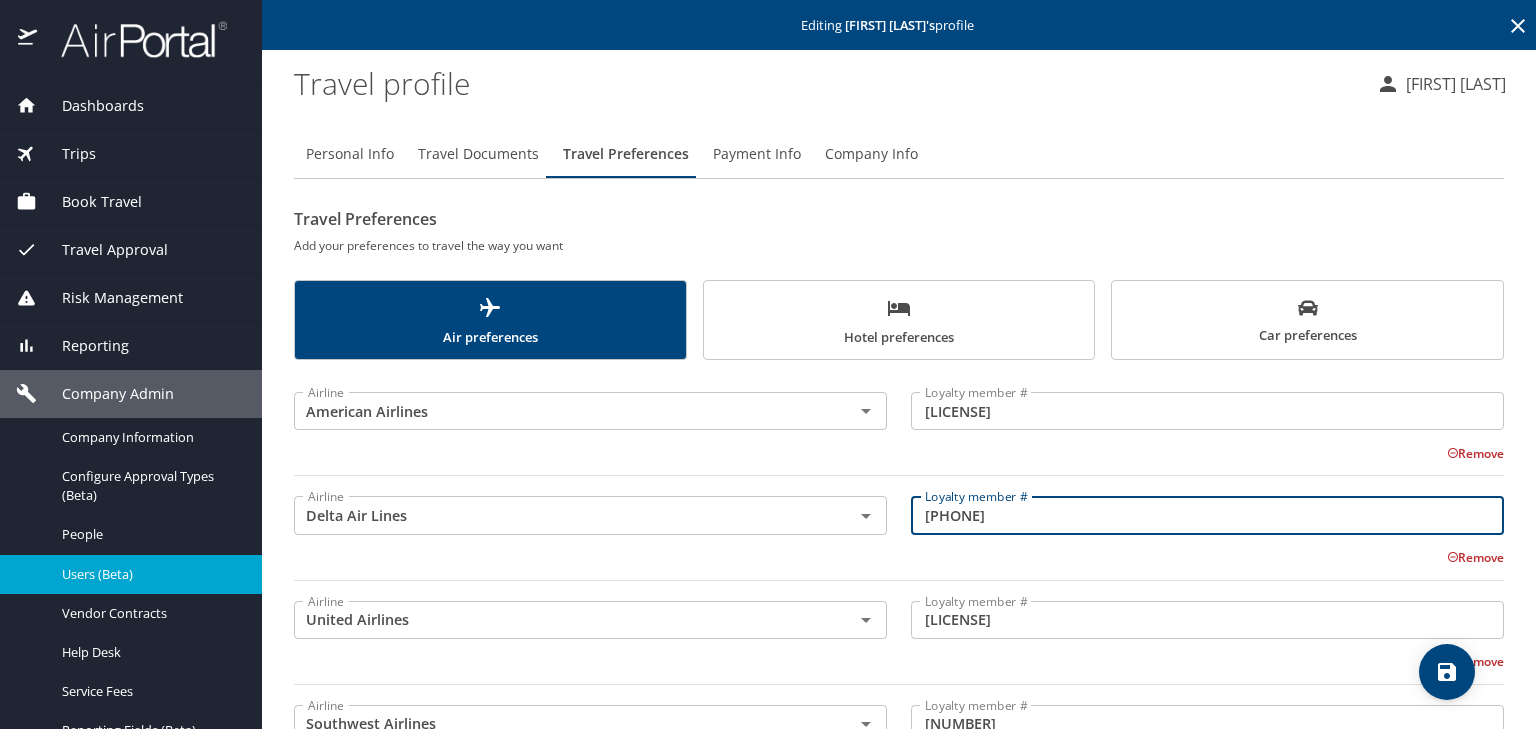 drag, startPoint x: 1039, startPoint y: 523, endPoint x: 899, endPoint y: 517, distance: 140.12851 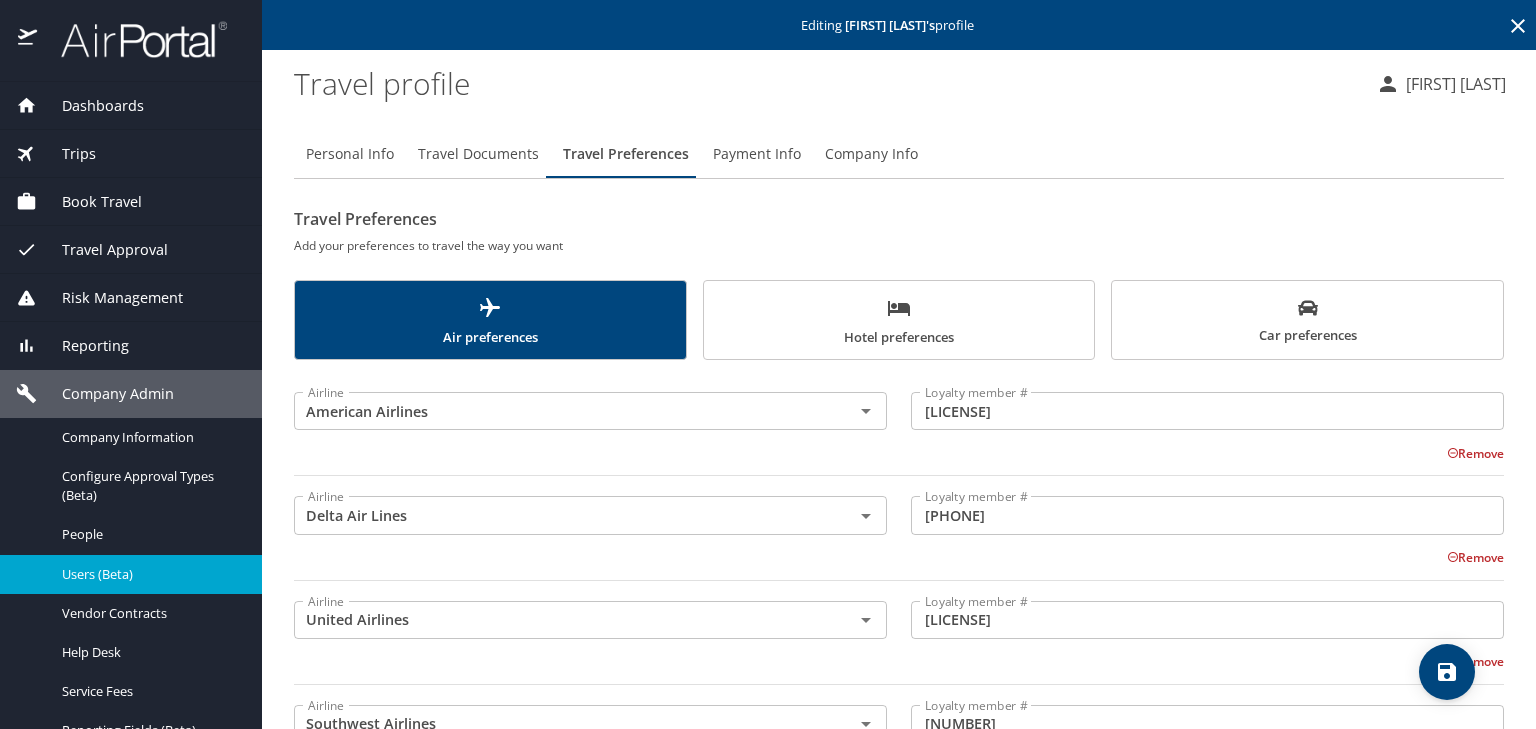 click on "Users (Beta)" at bounding box center (150, 574) 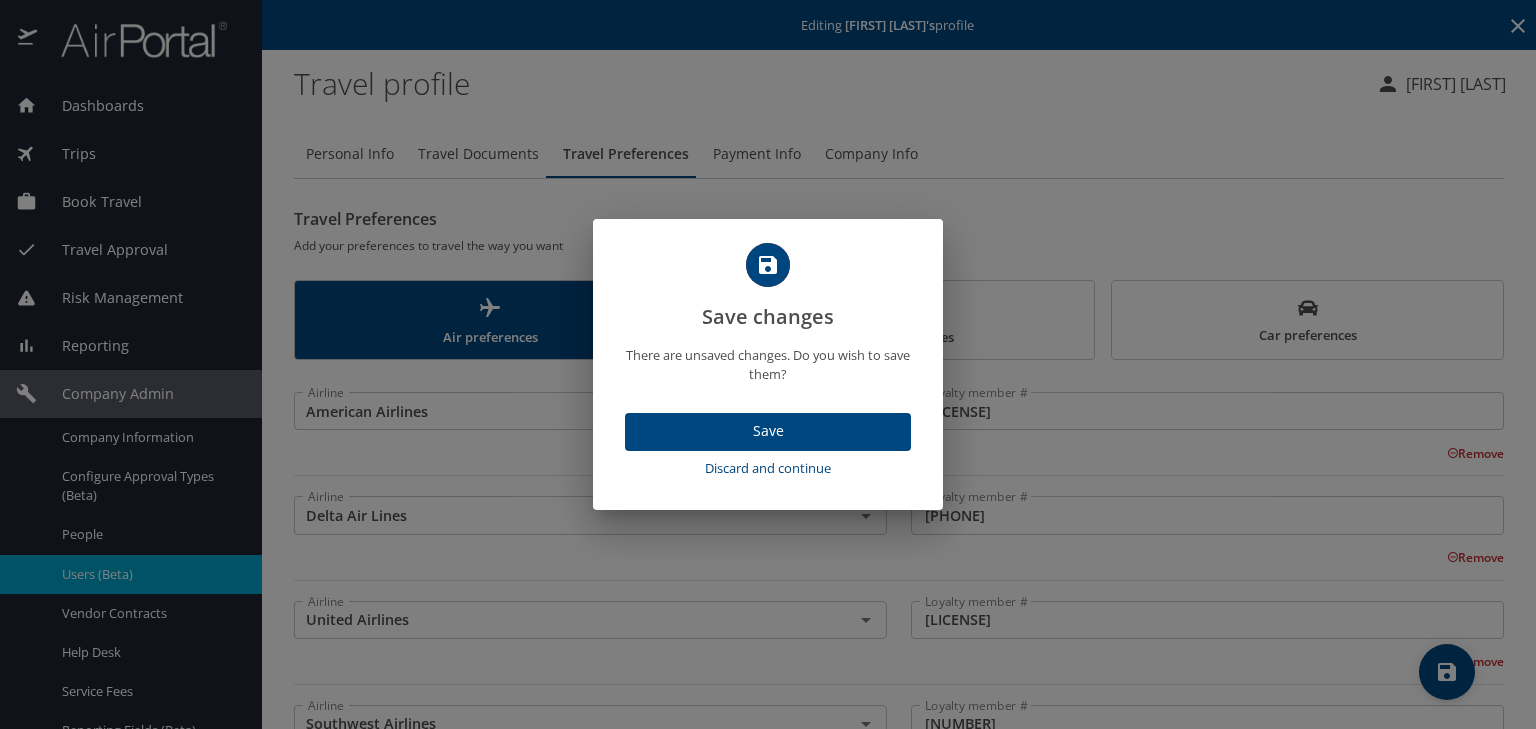 click on "Save" at bounding box center (768, 431) 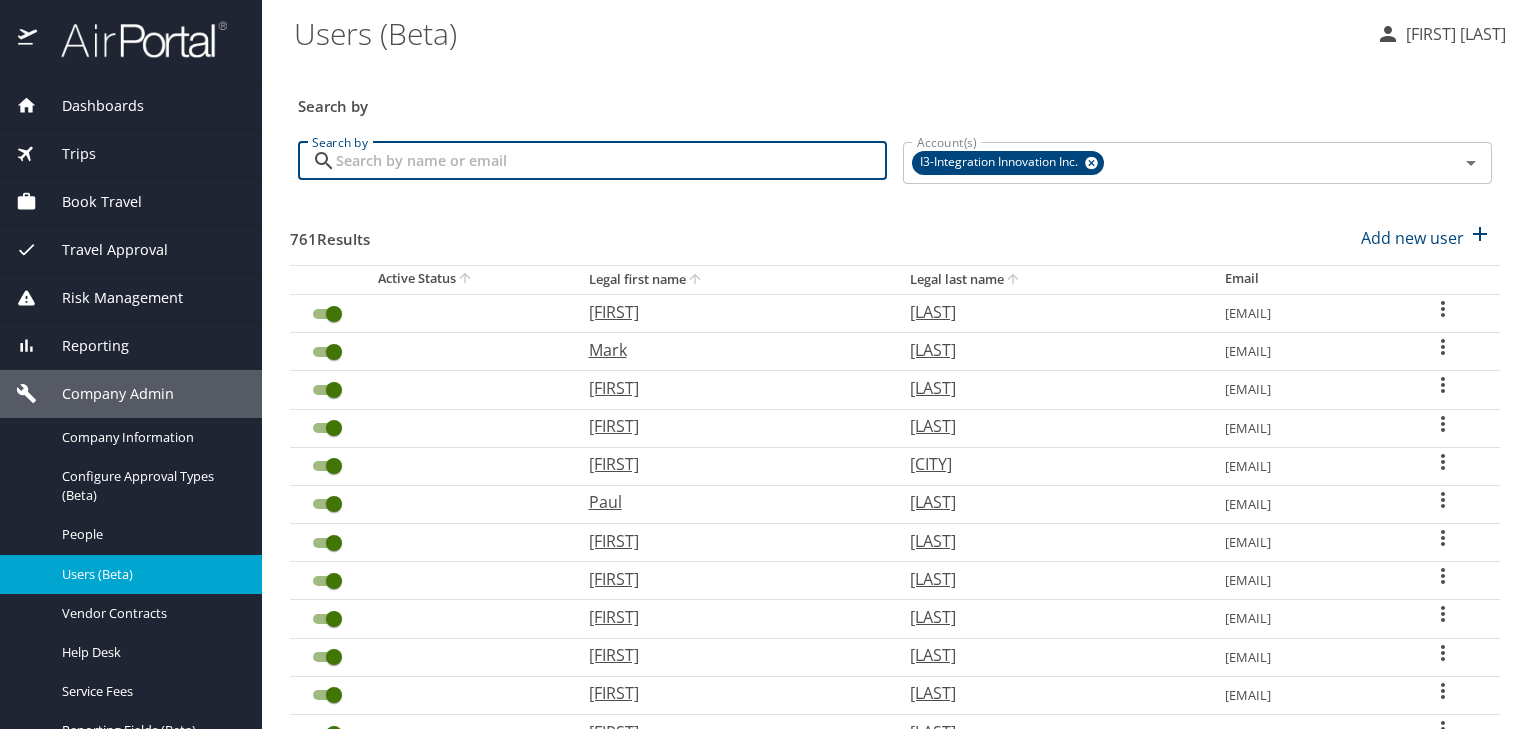 click on "Search by" at bounding box center [611, 161] 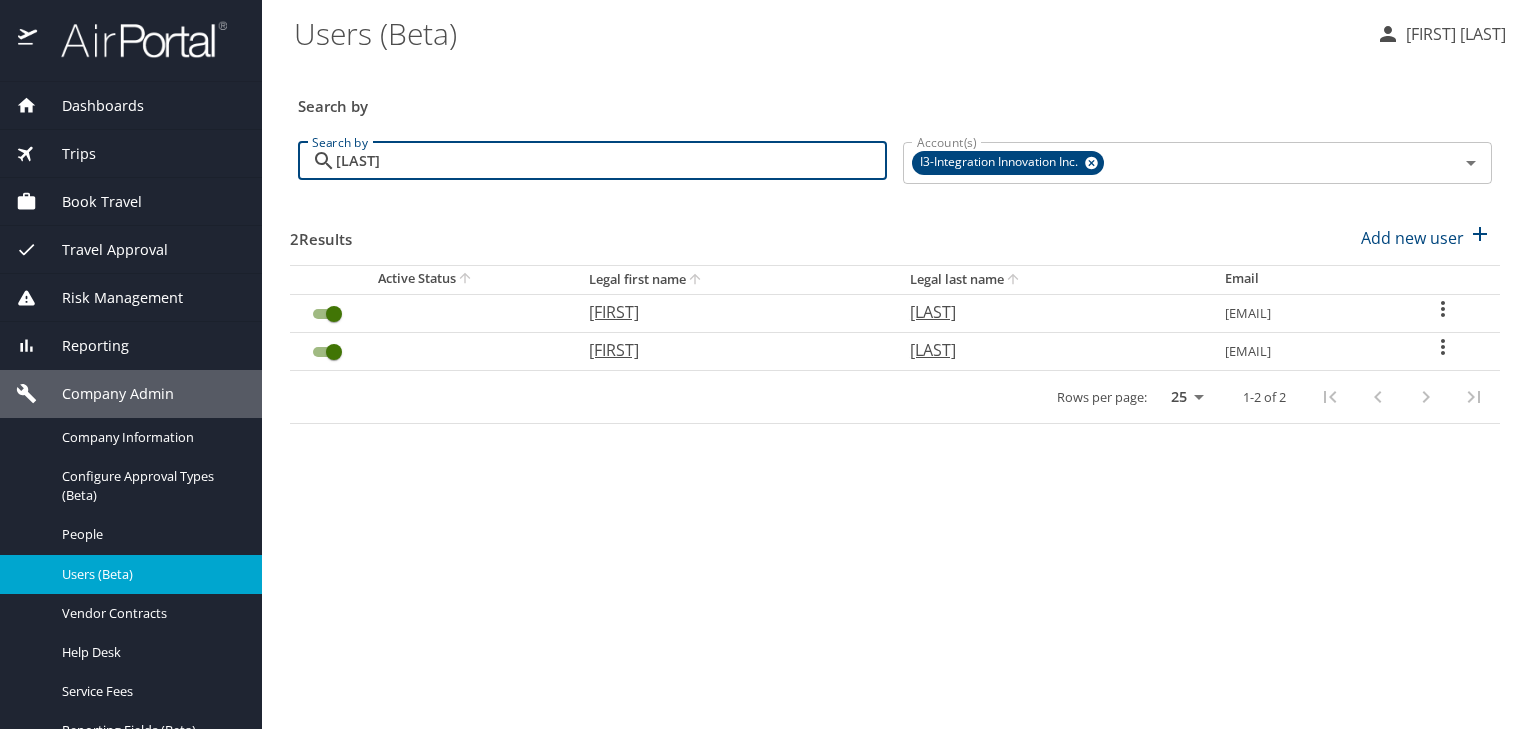 type on "[LAST]" 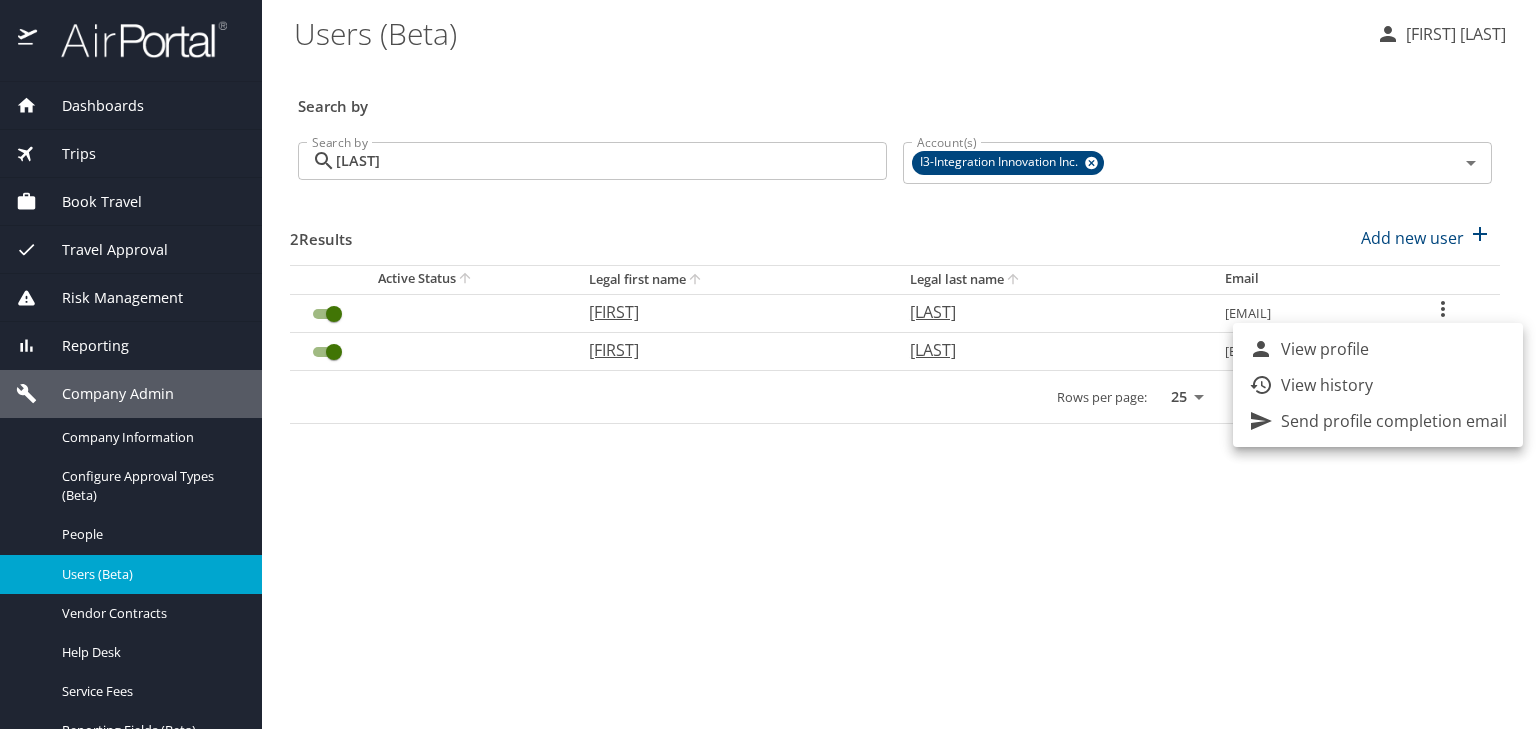 click on "View profile" at bounding box center [1325, 349] 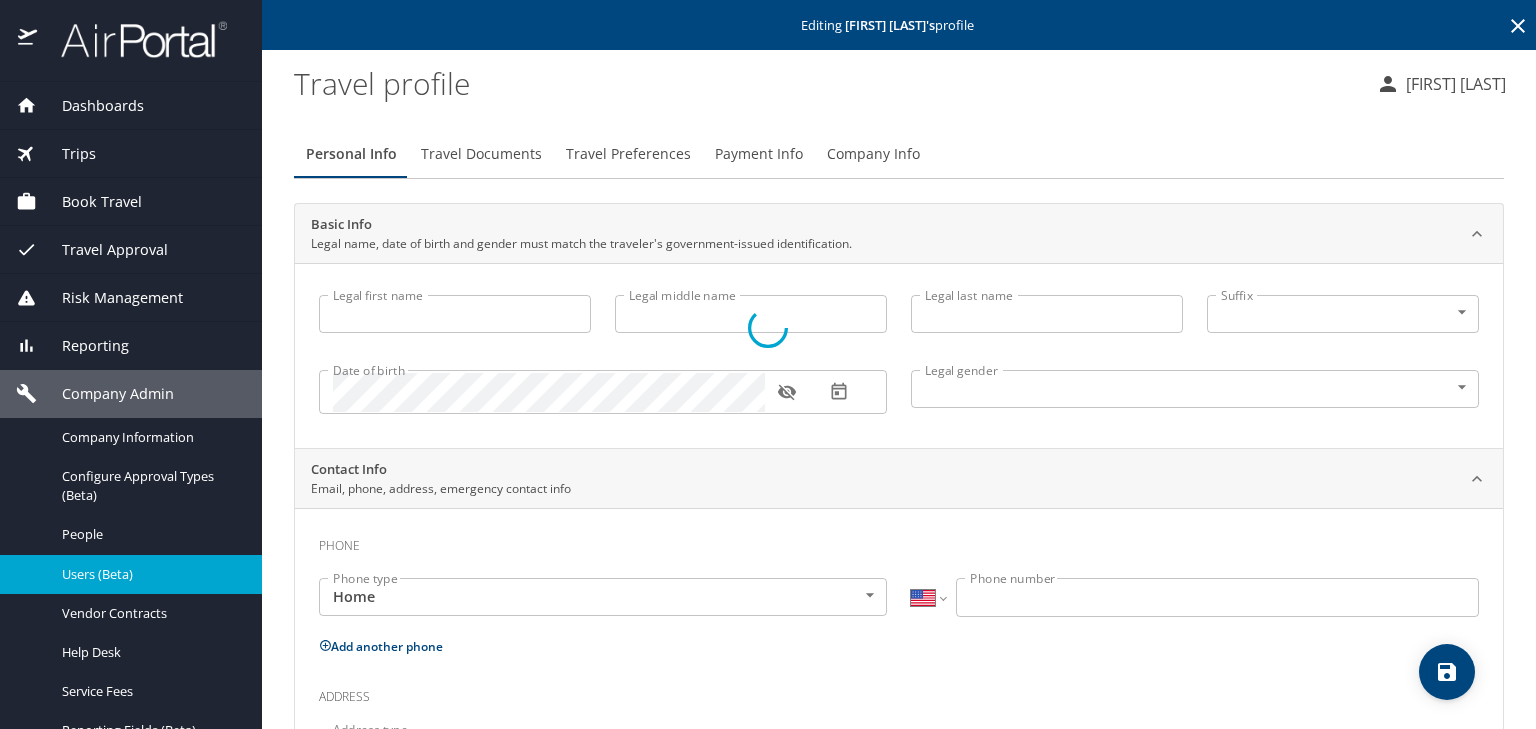 type on "[FIRST]" 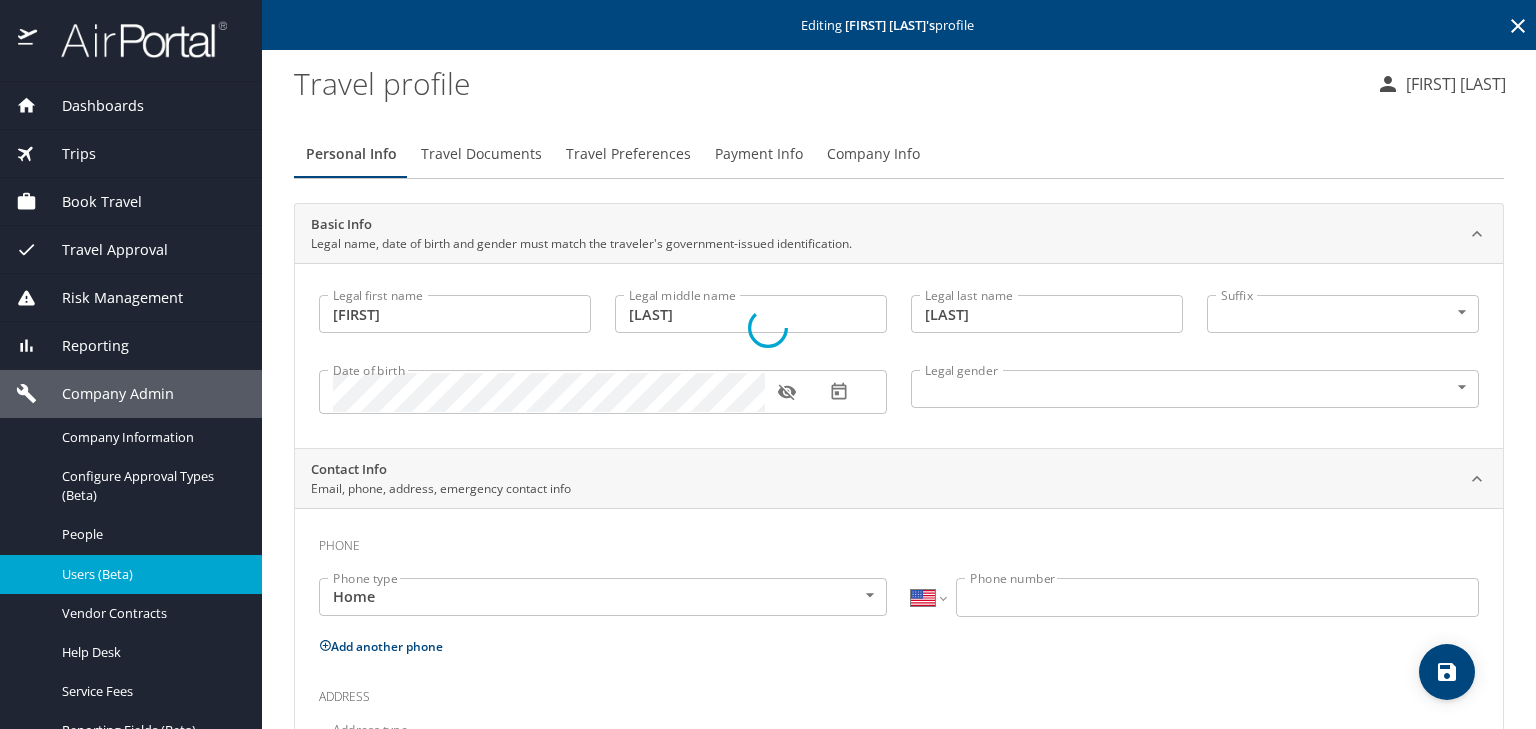 select on "US" 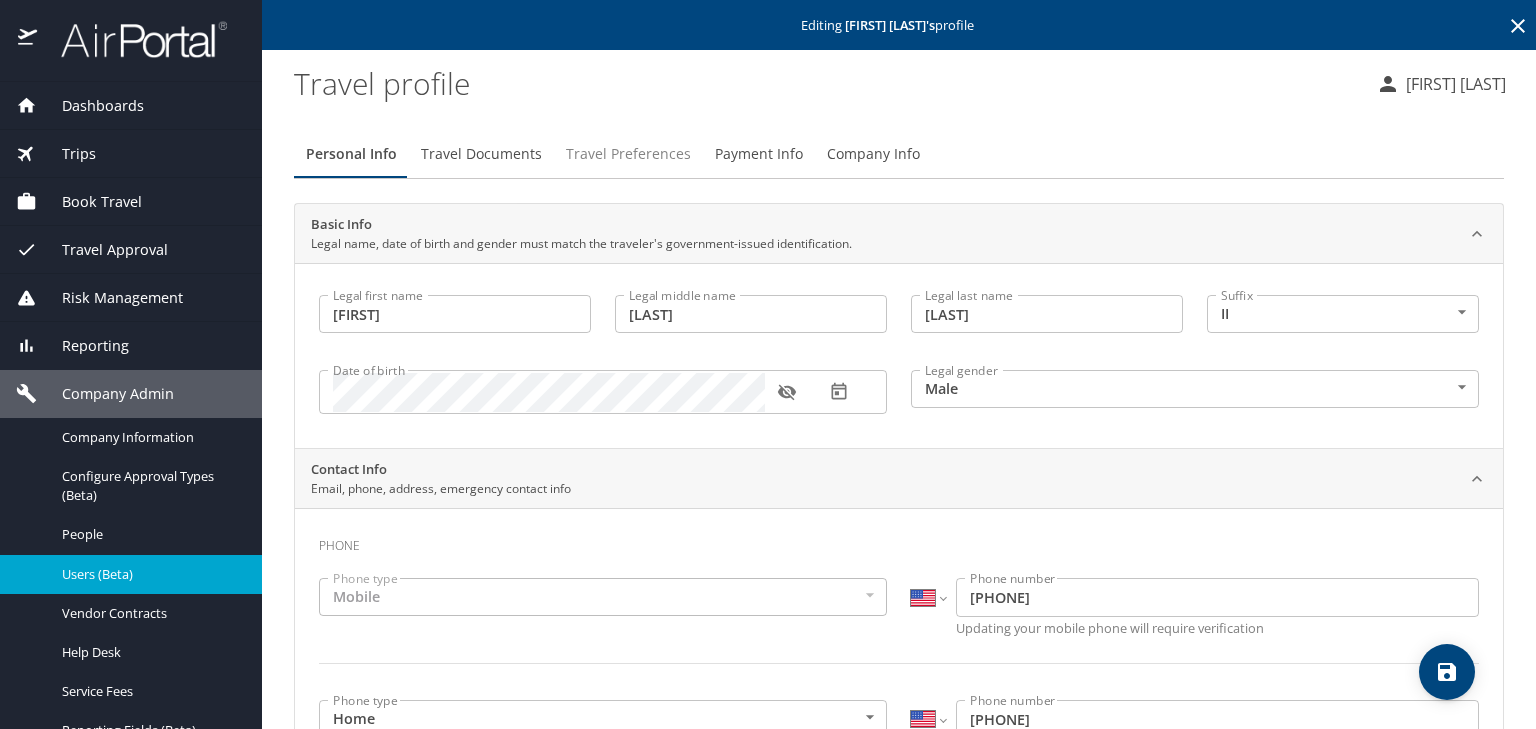 click on "Travel Preferences" at bounding box center [628, 154] 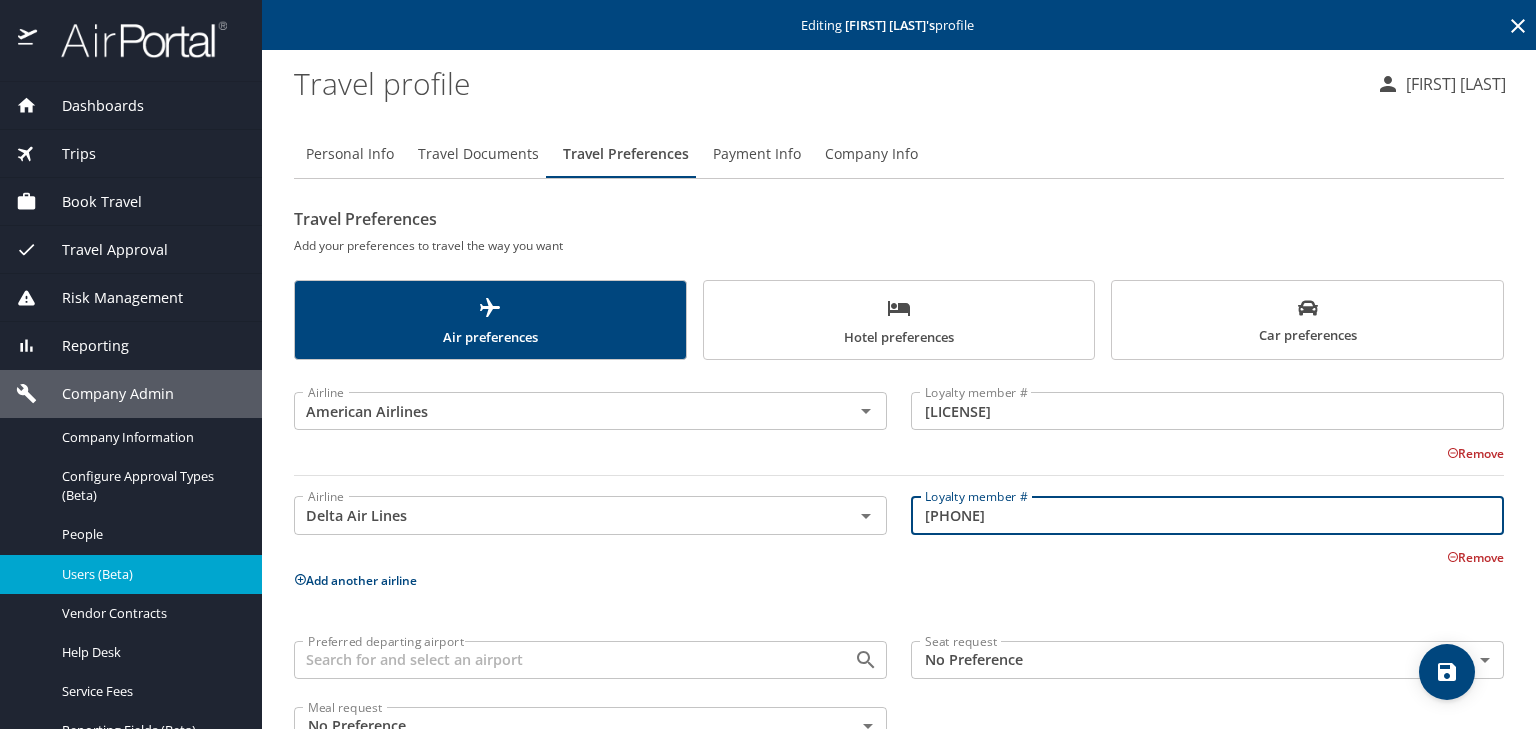 drag, startPoint x: 1019, startPoint y: 519, endPoint x: 907, endPoint y: 530, distance: 112.53888 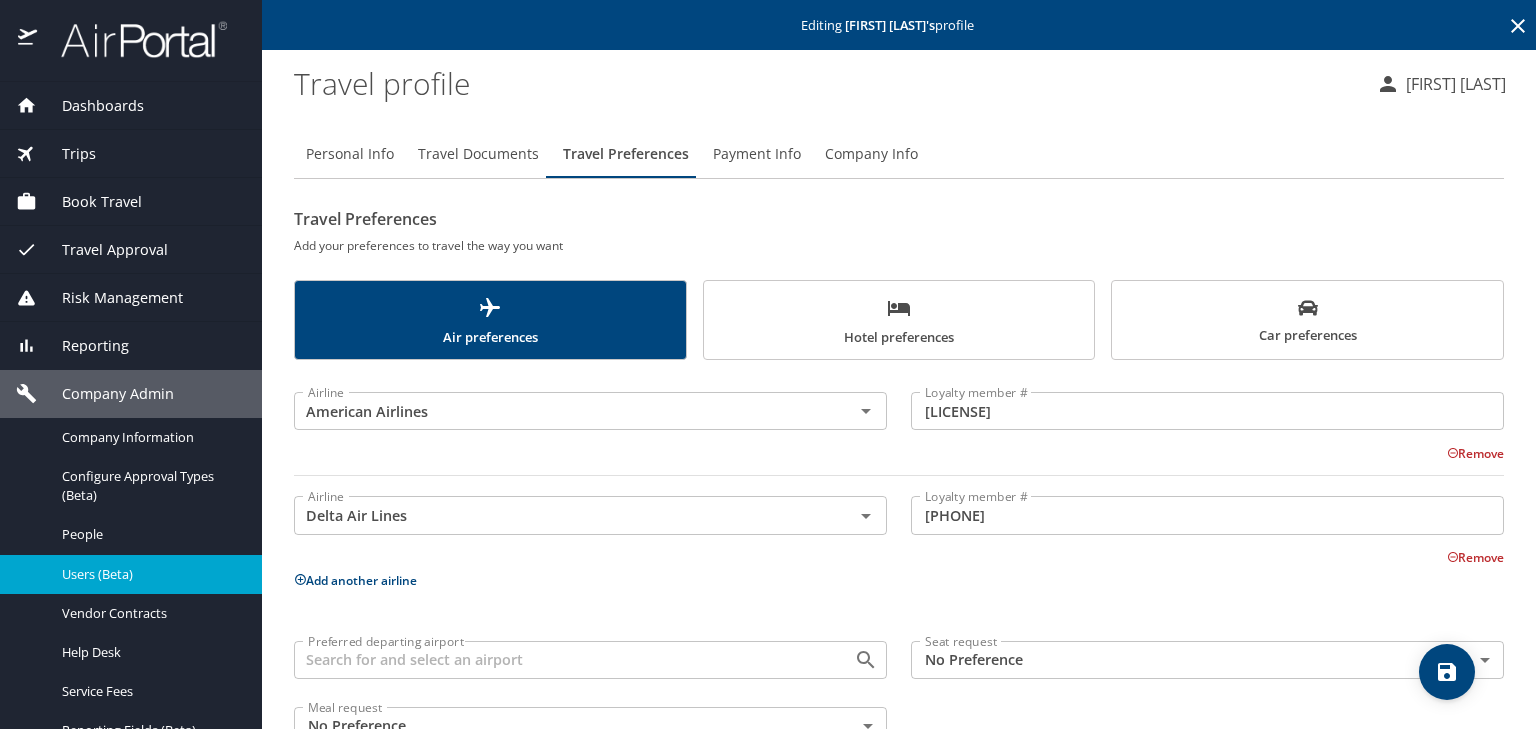 click on "Users (Beta)" at bounding box center (150, 574) 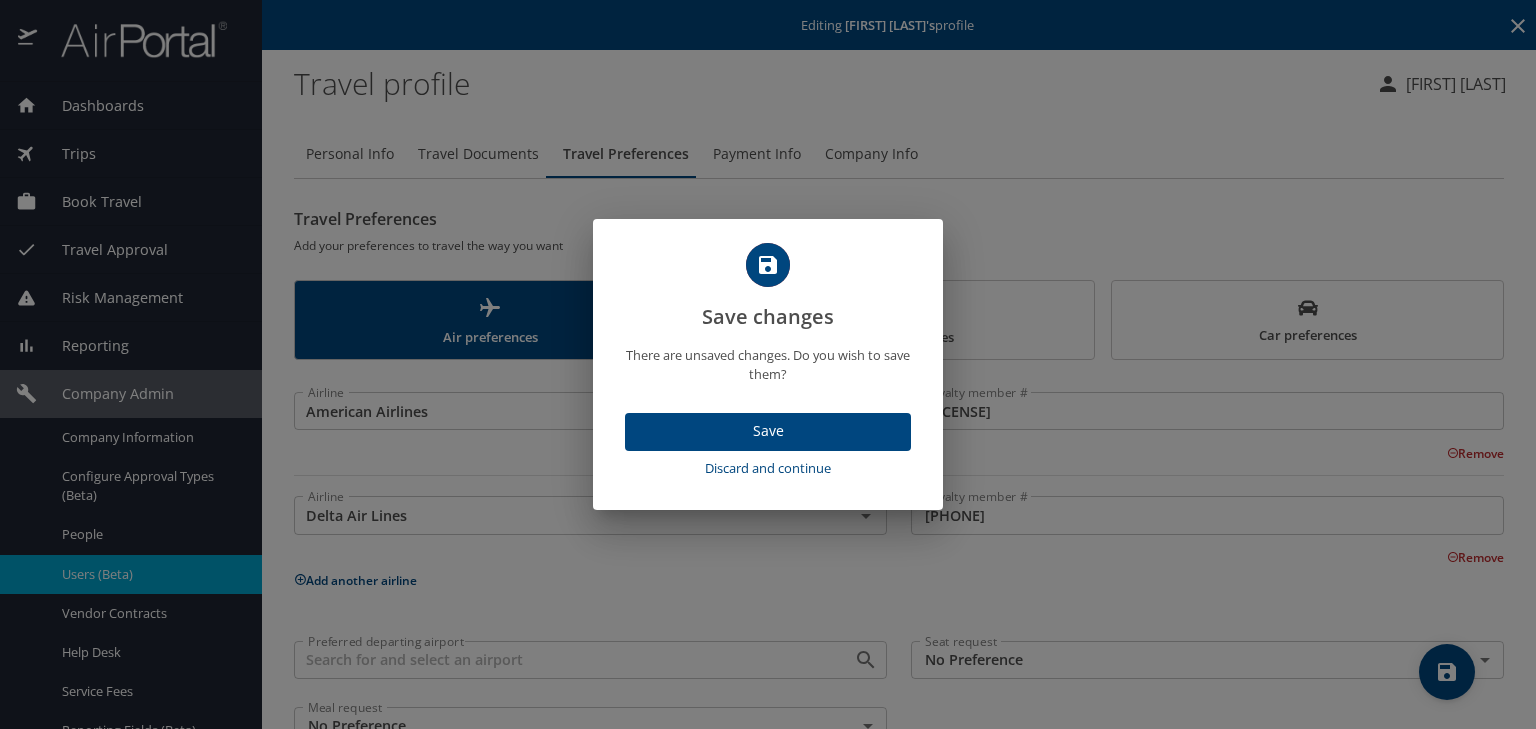 click on "Save" at bounding box center [768, 431] 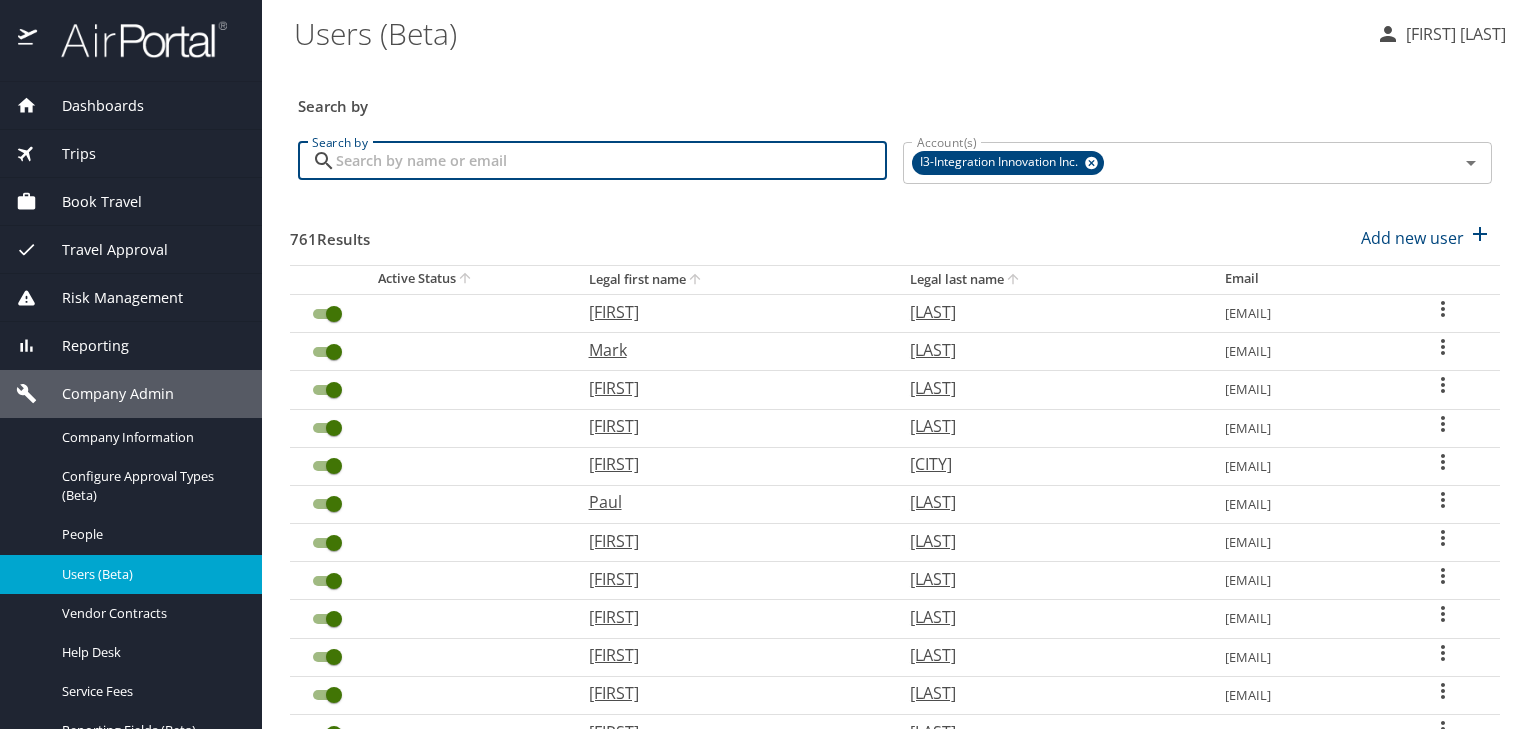 click on "Search by" at bounding box center (611, 161) 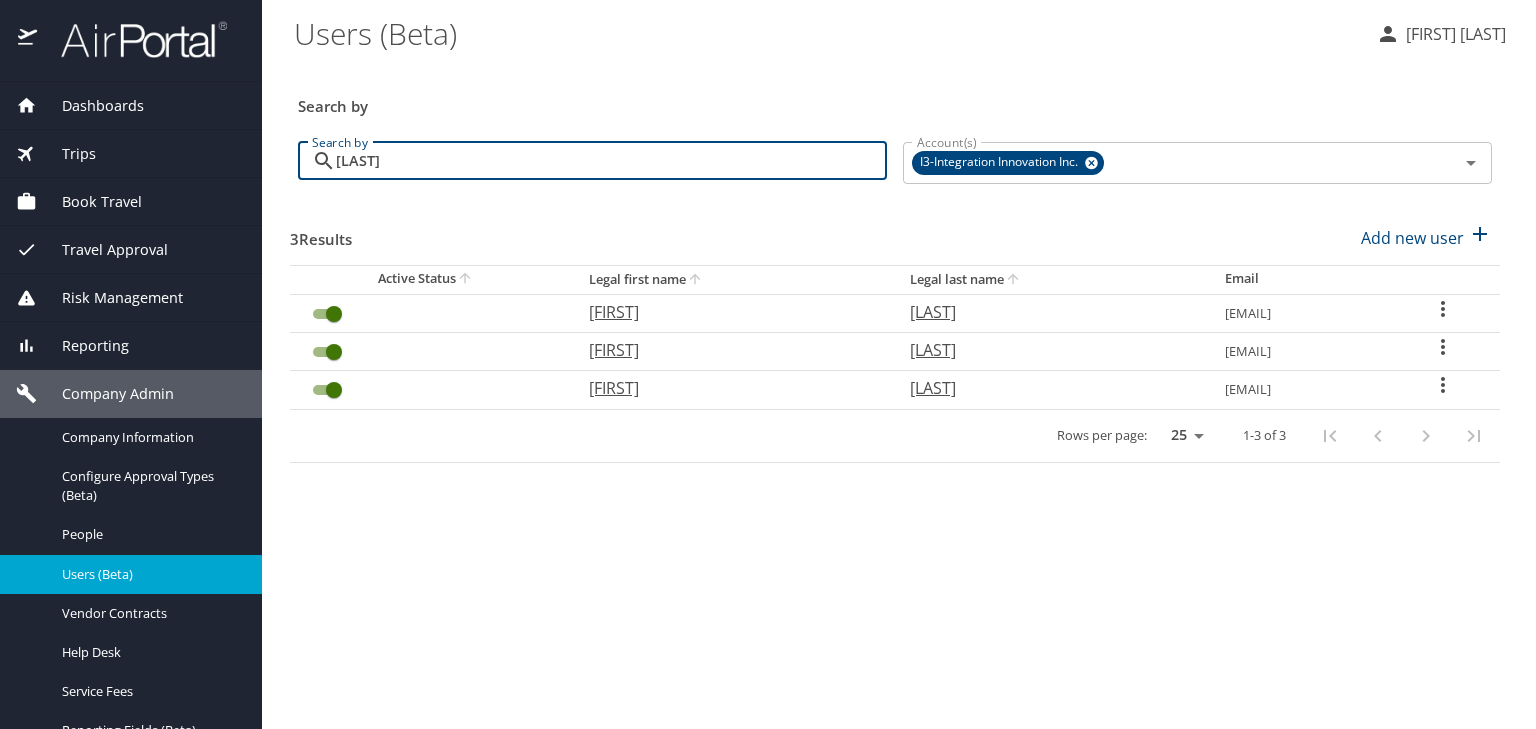 type on "[LAST]" 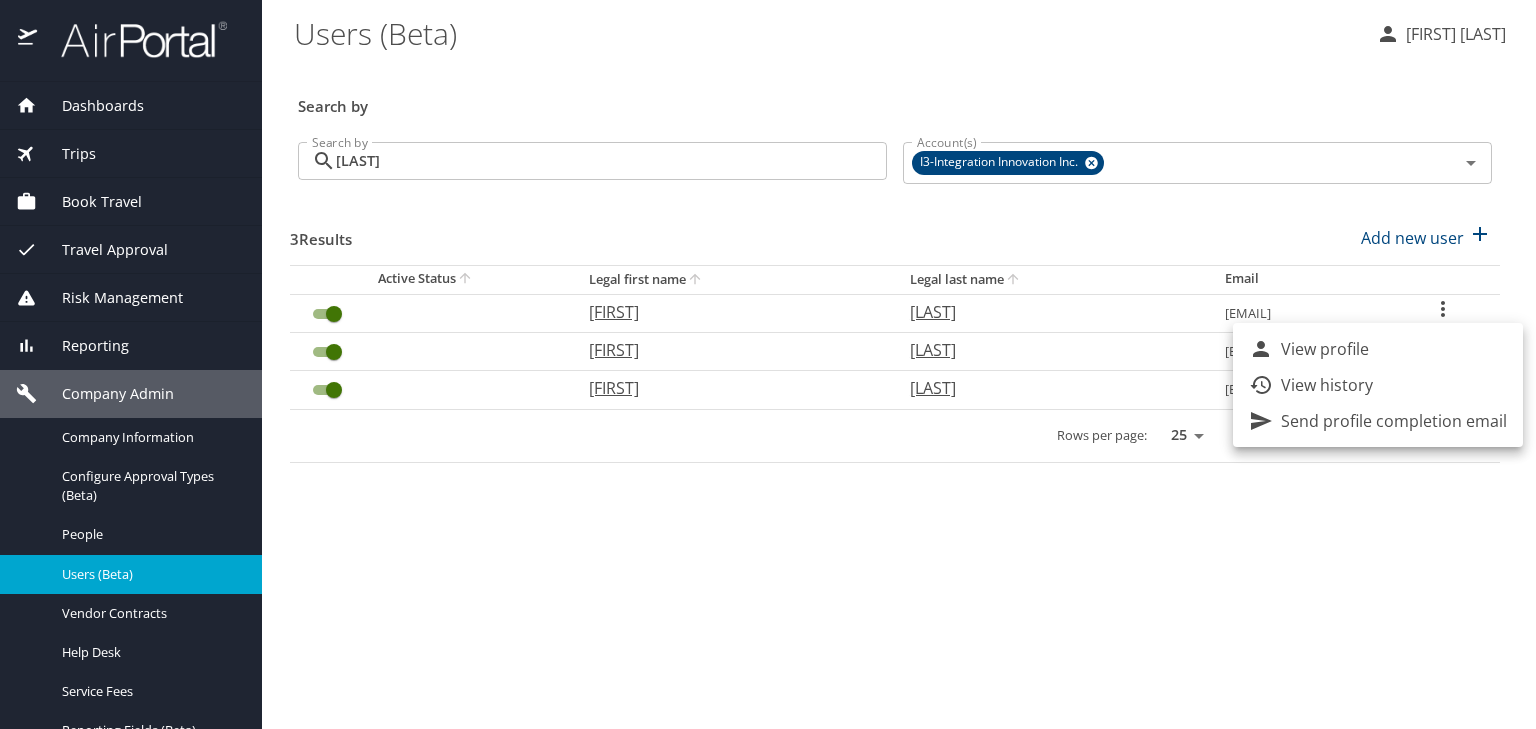 click on "View profile" at bounding box center (1325, 349) 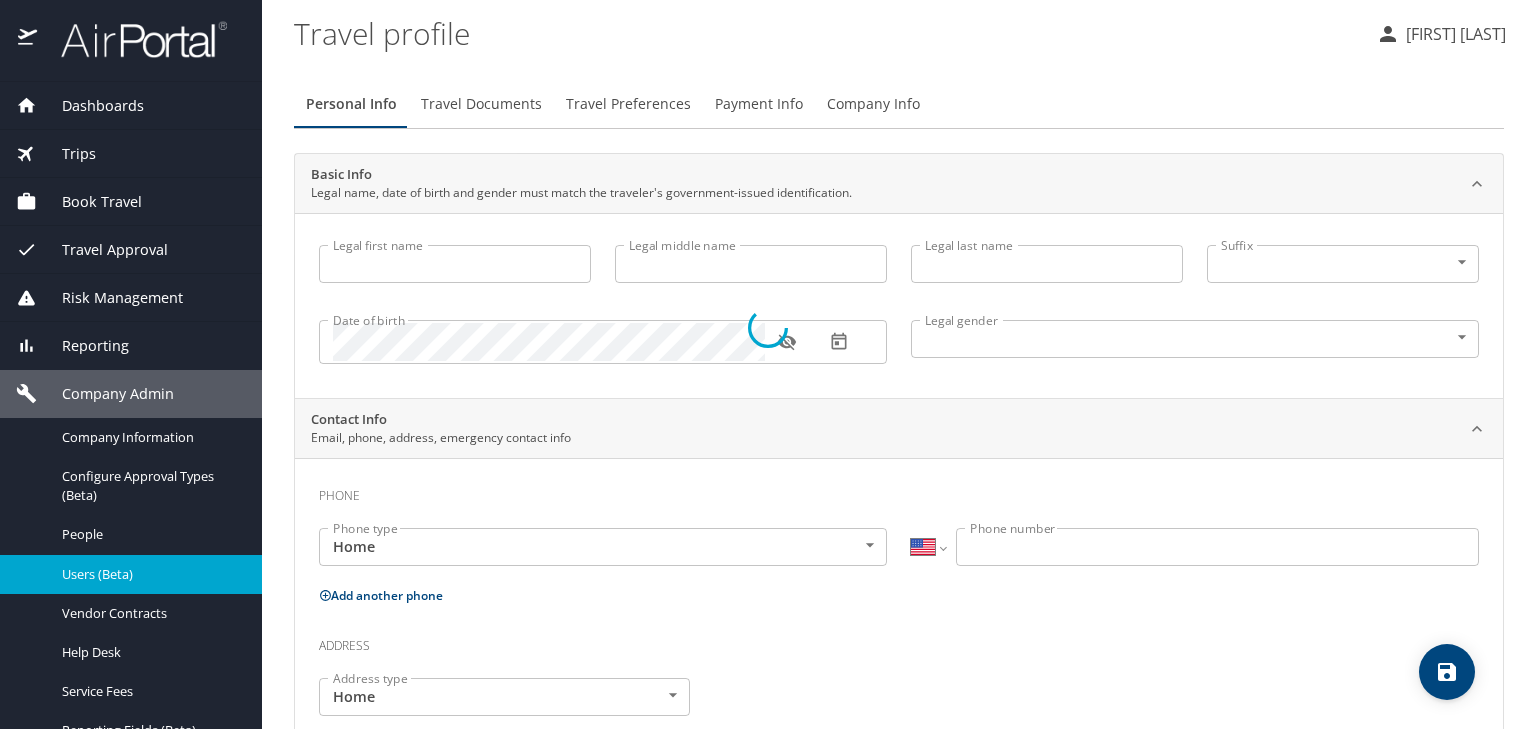 type on "[FIRST]" 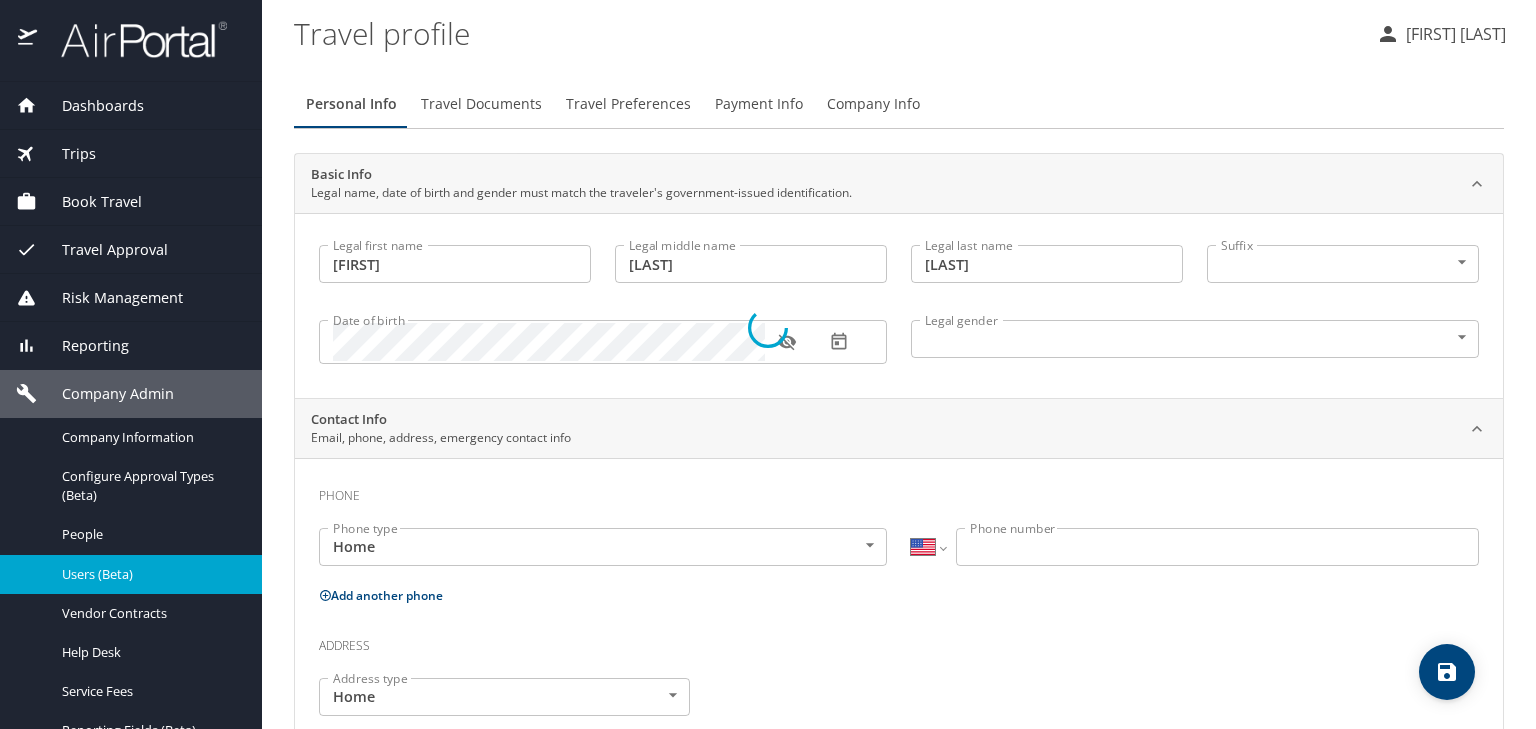 select on "US" 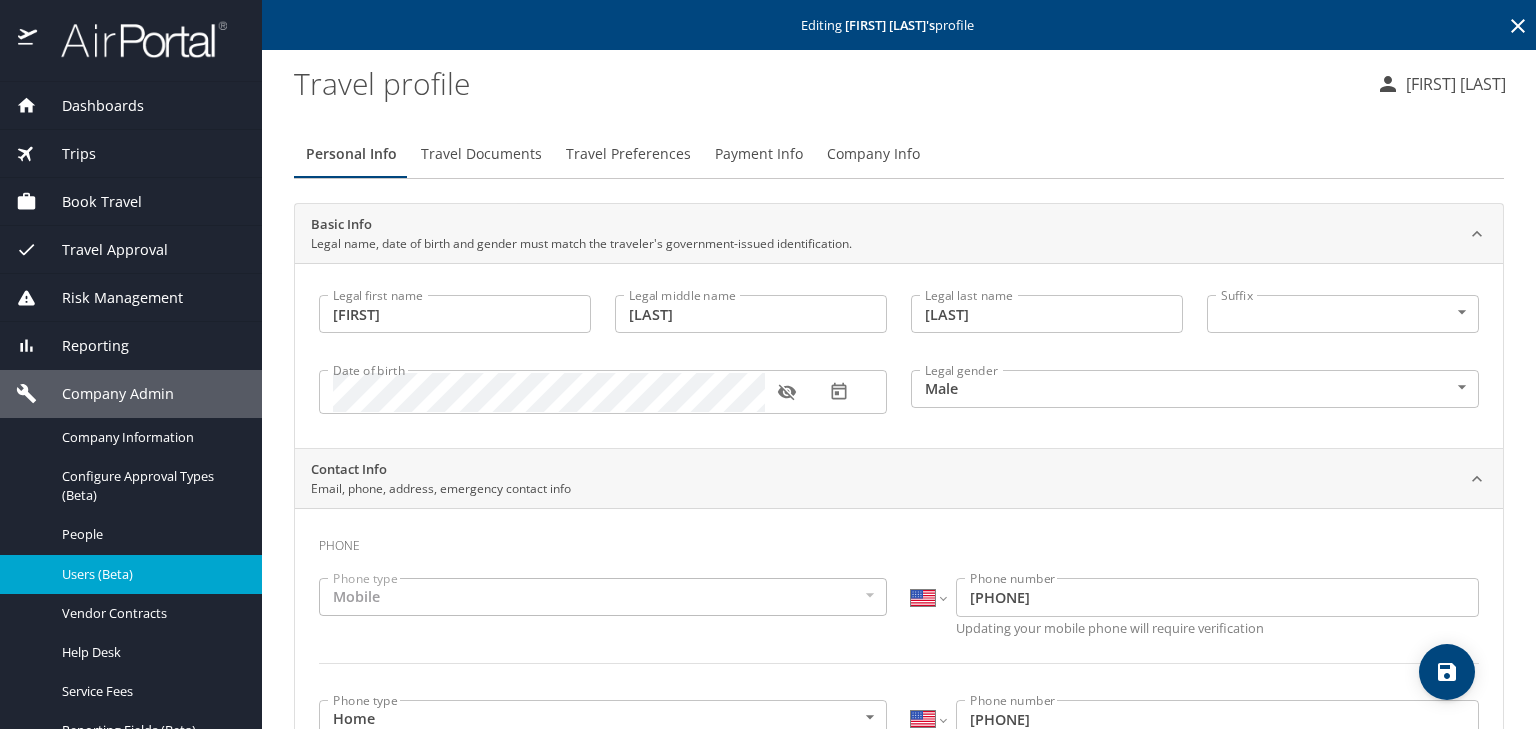 click on "Travel Preferences" at bounding box center [628, 154] 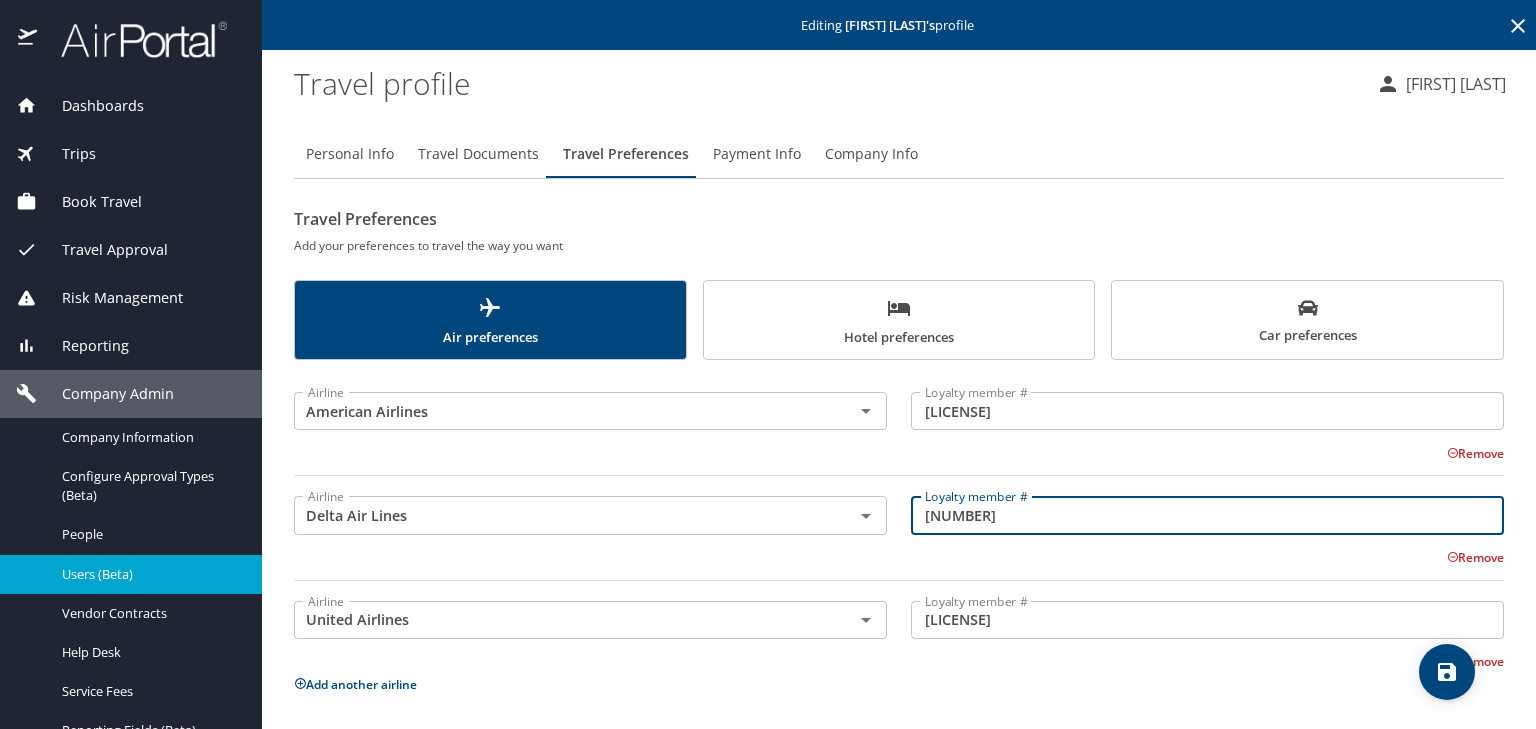 drag, startPoint x: 1070, startPoint y: 529, endPoint x: 841, endPoint y: 541, distance: 229.3142 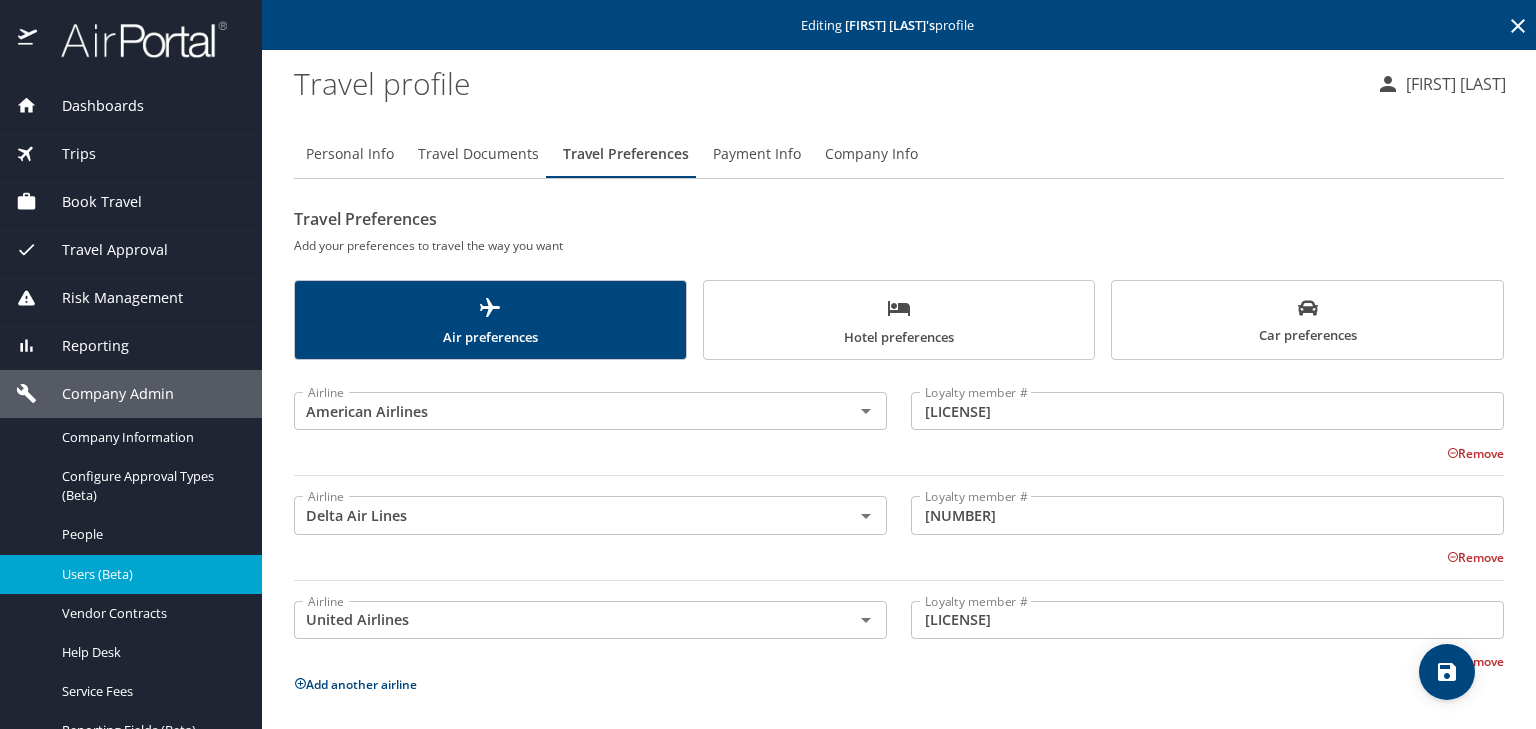 click on "Users (Beta)" at bounding box center (150, 574) 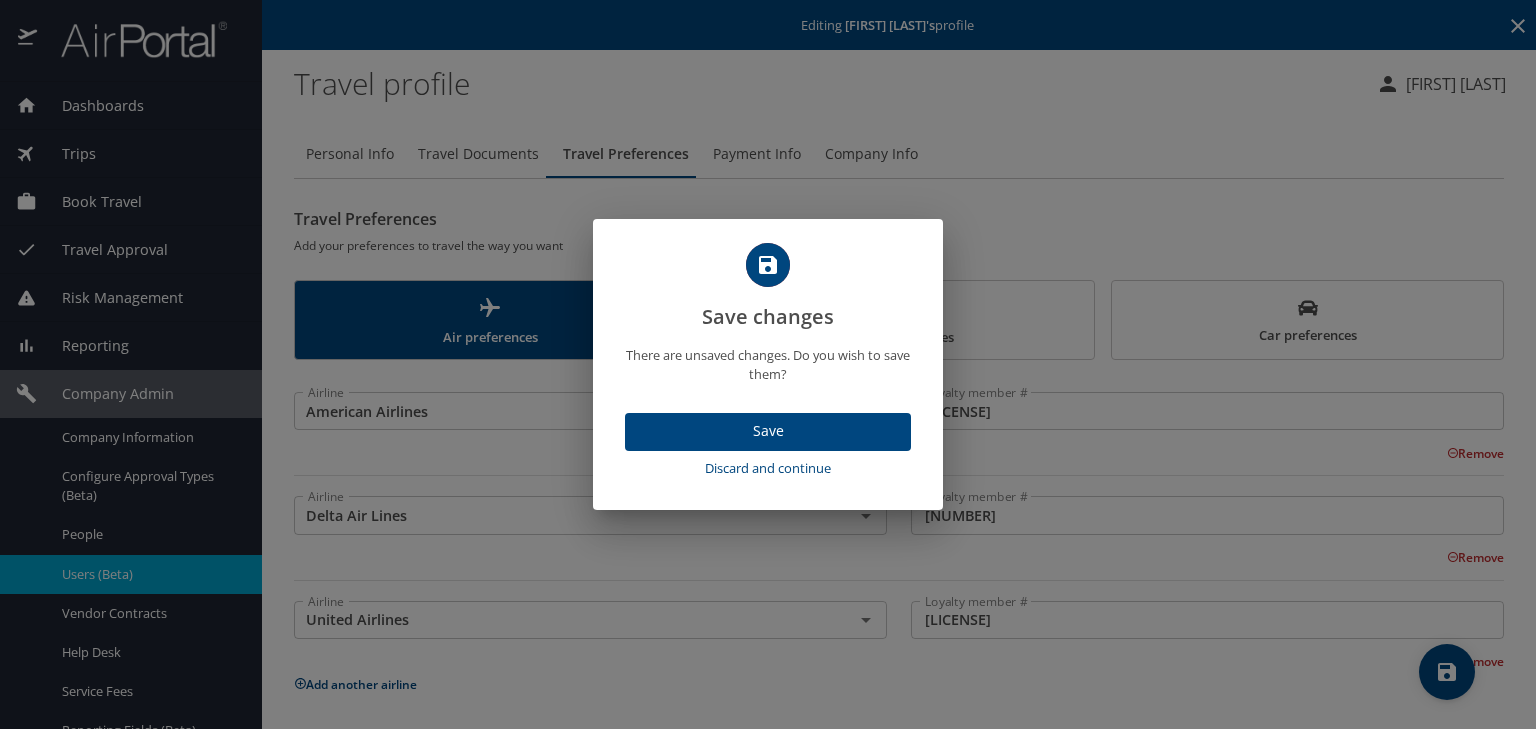 click on "Save" at bounding box center (768, 431) 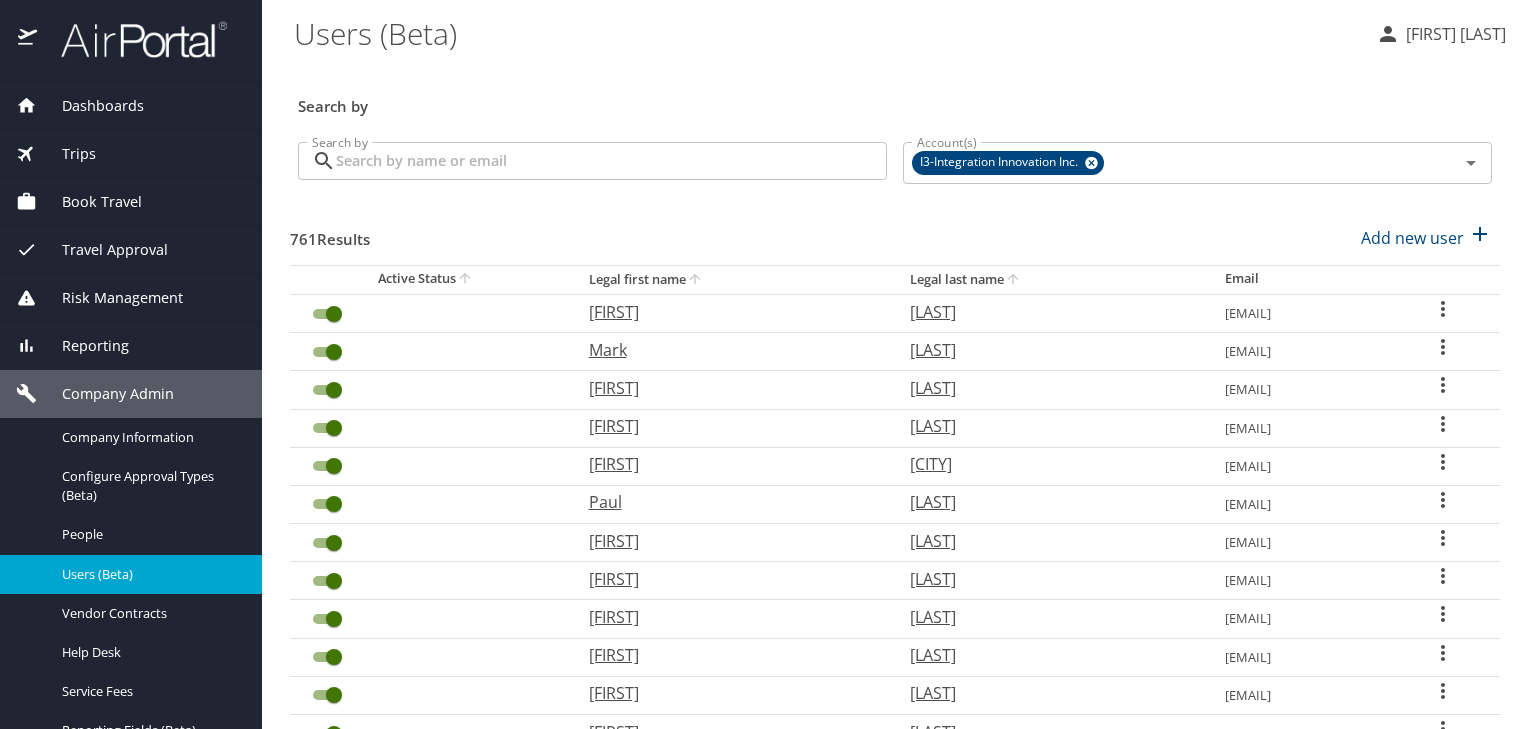click on "Search by" at bounding box center [611, 161] 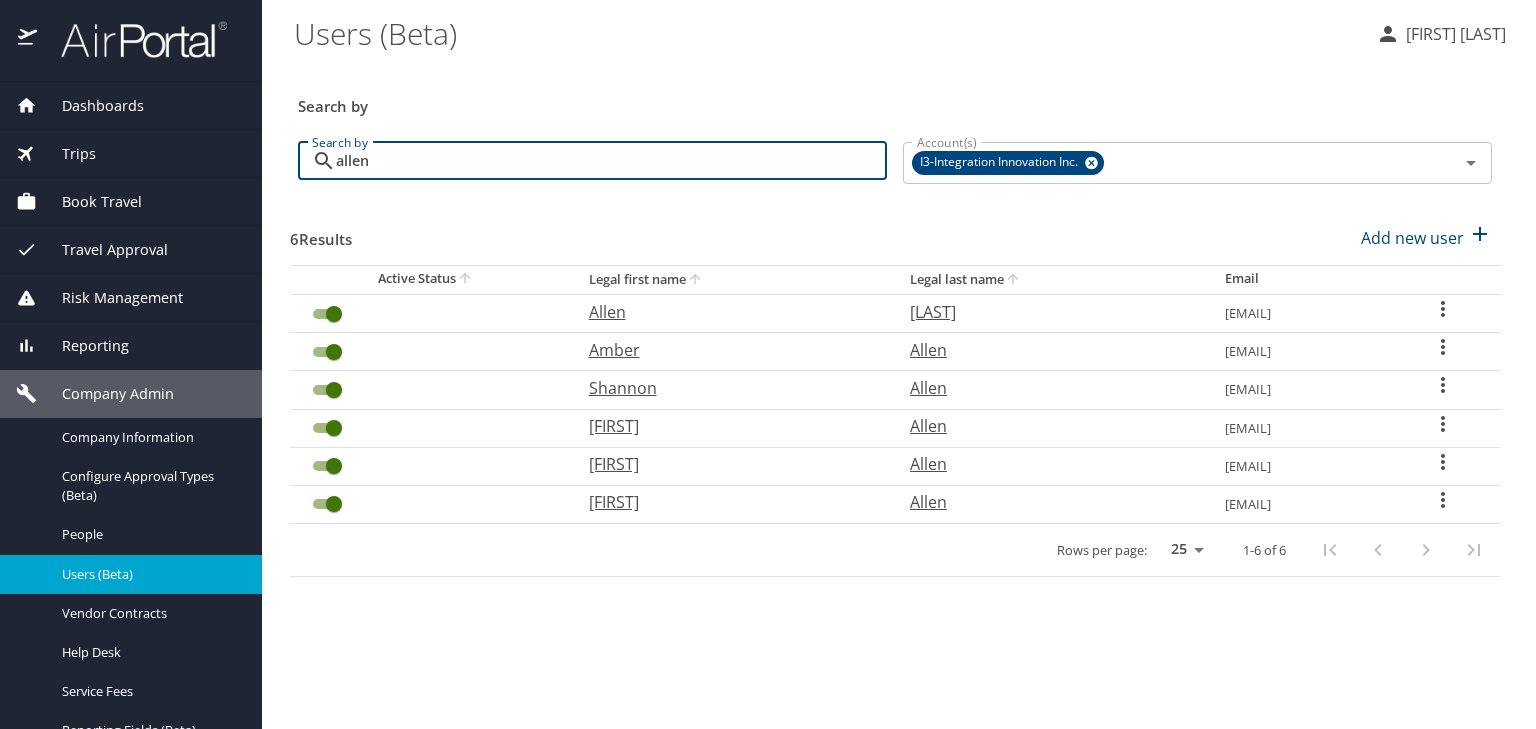 type on "allen" 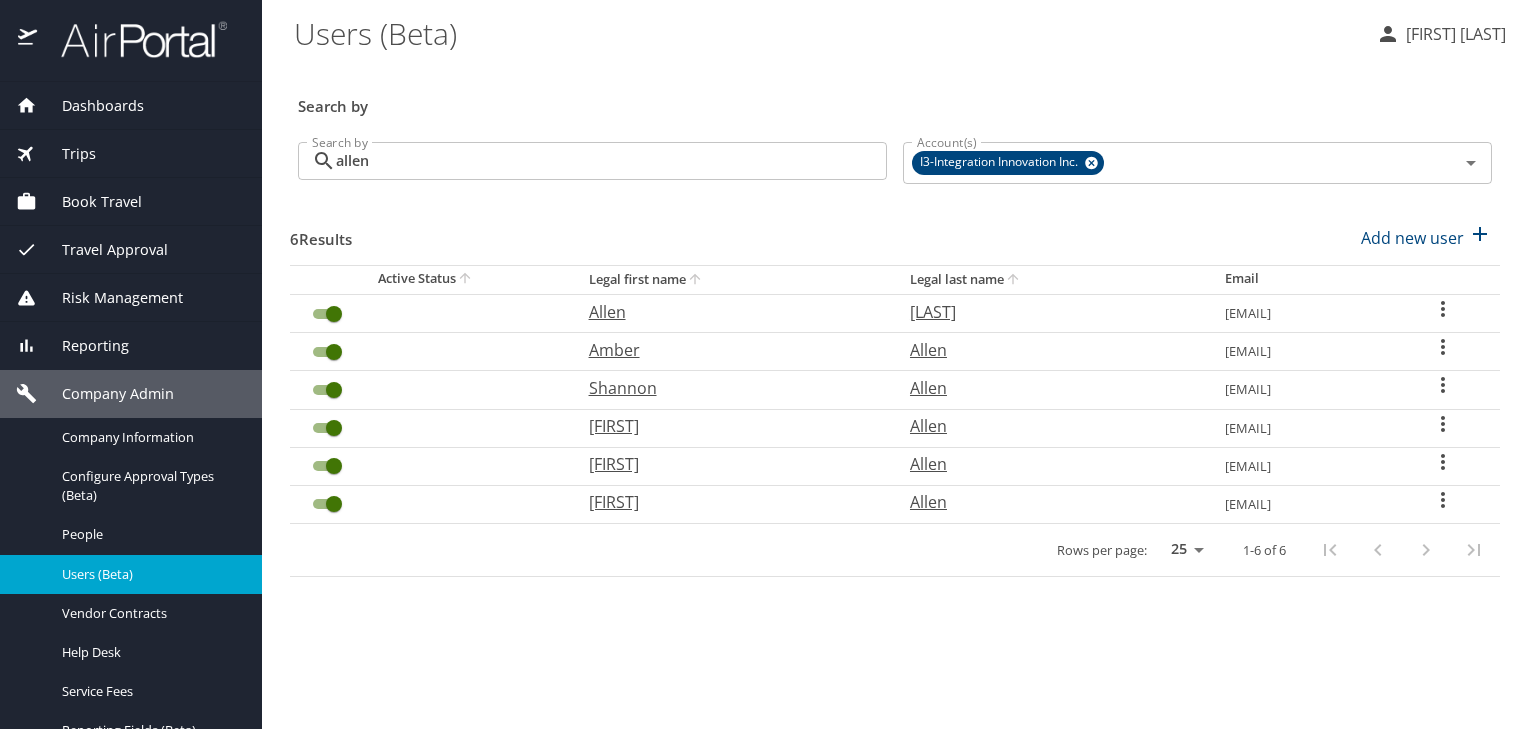 click 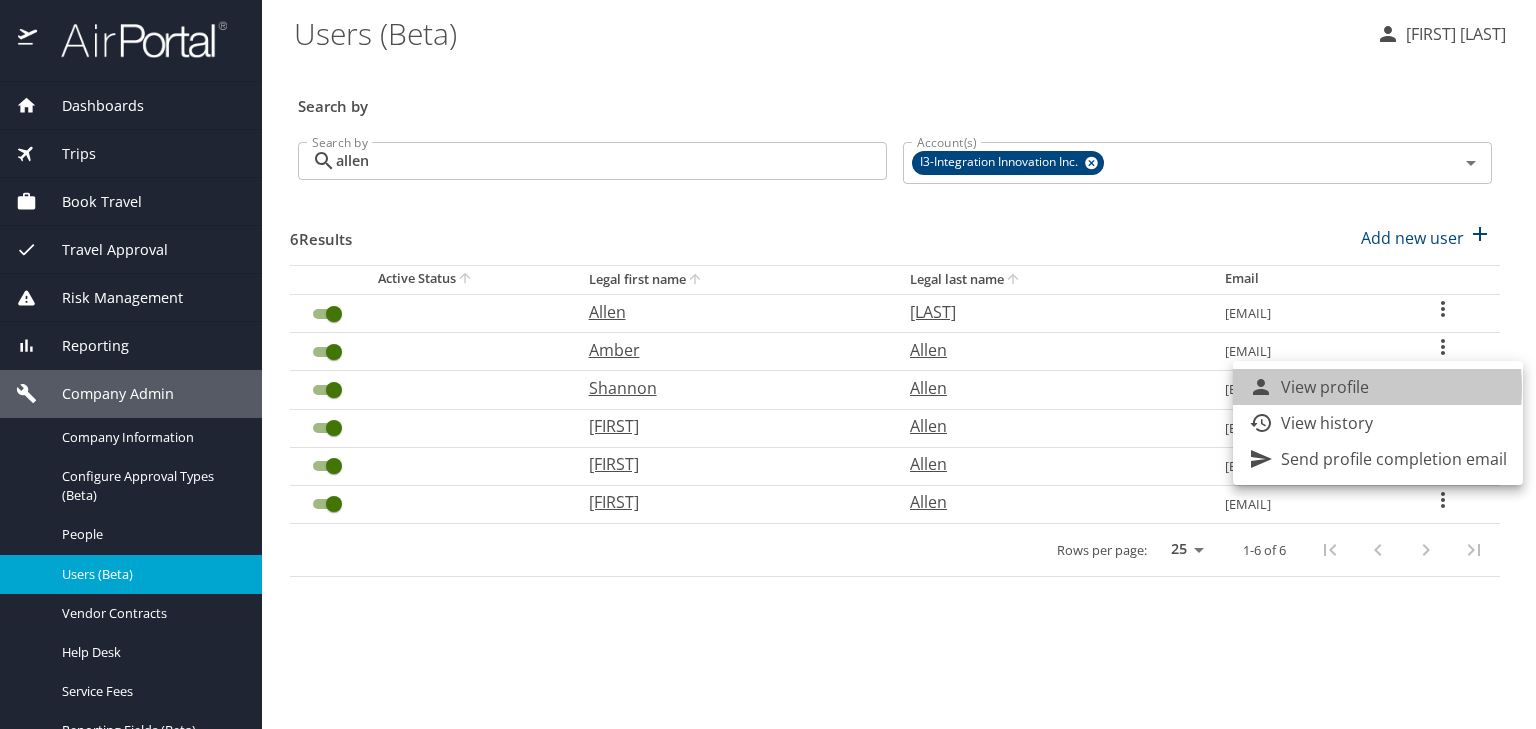 click on "View profile" at bounding box center [1325, 387] 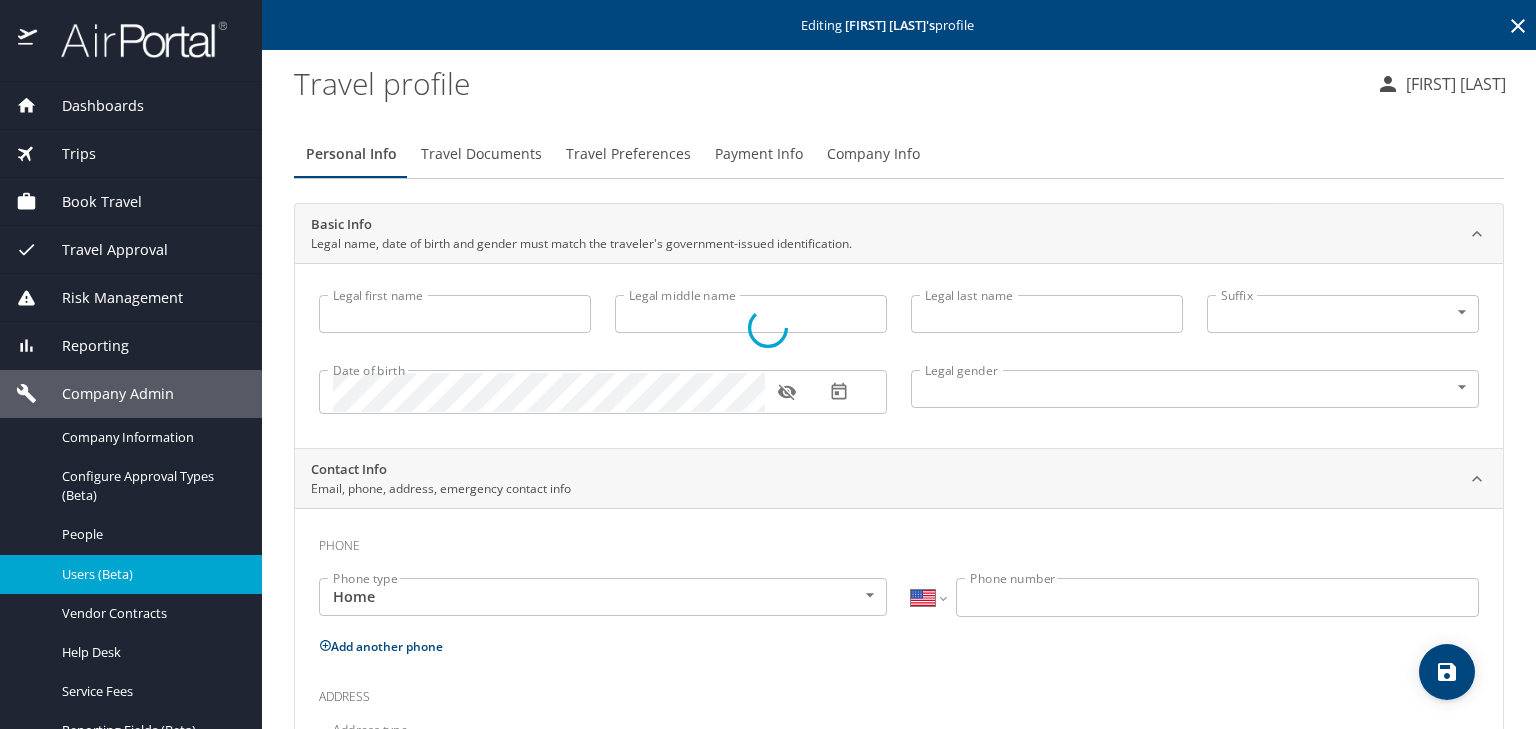 type on "Shannon" 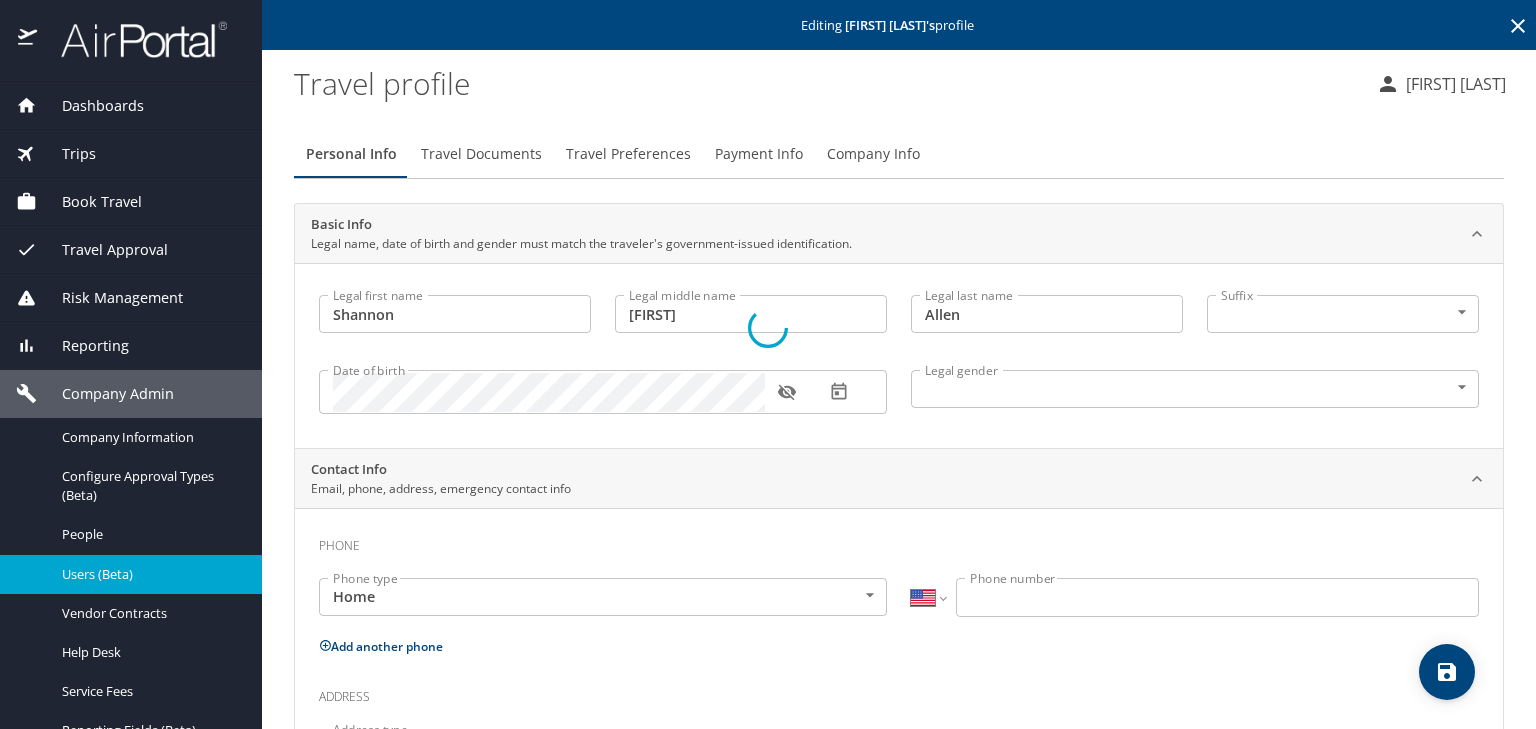 select on "US" 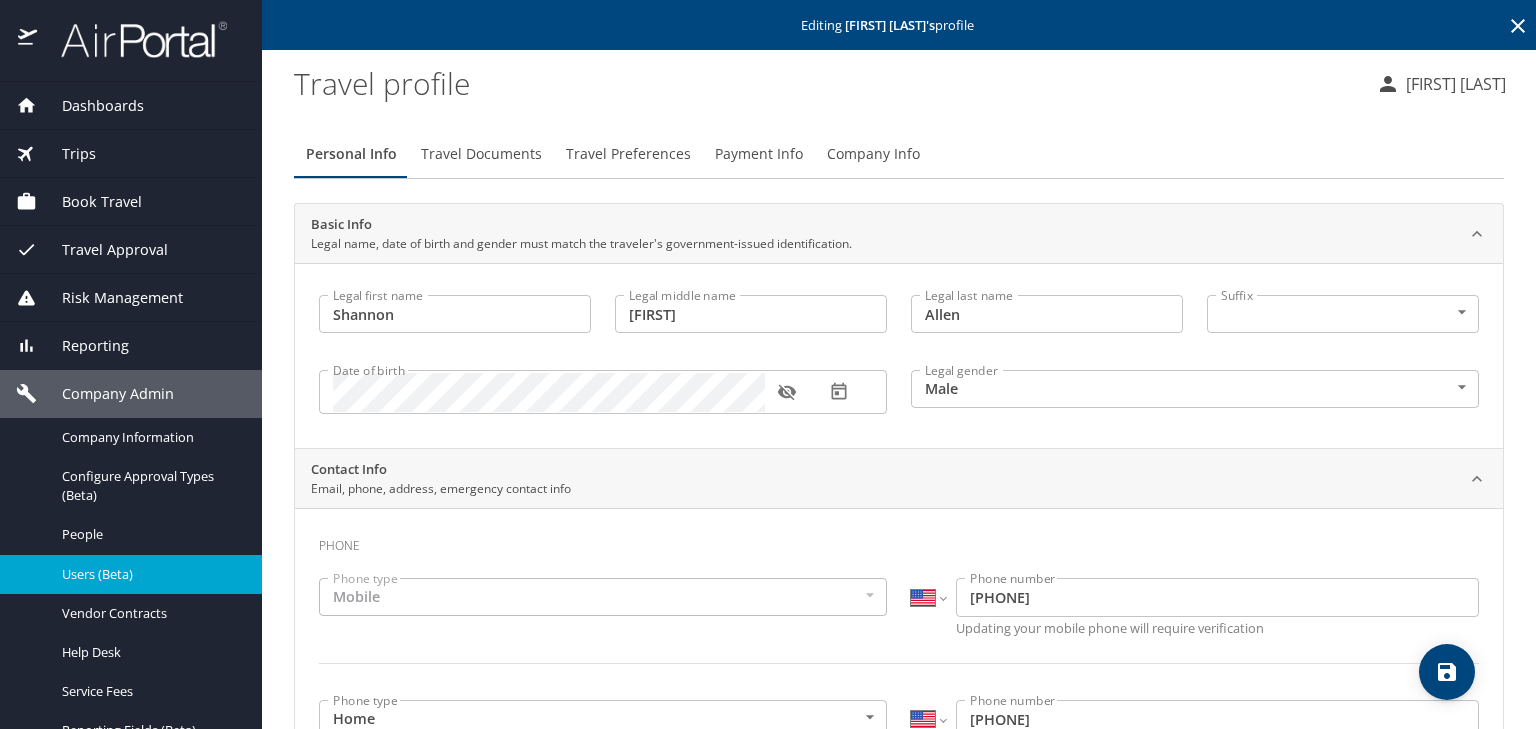 click on "Travel Preferences" at bounding box center [628, 154] 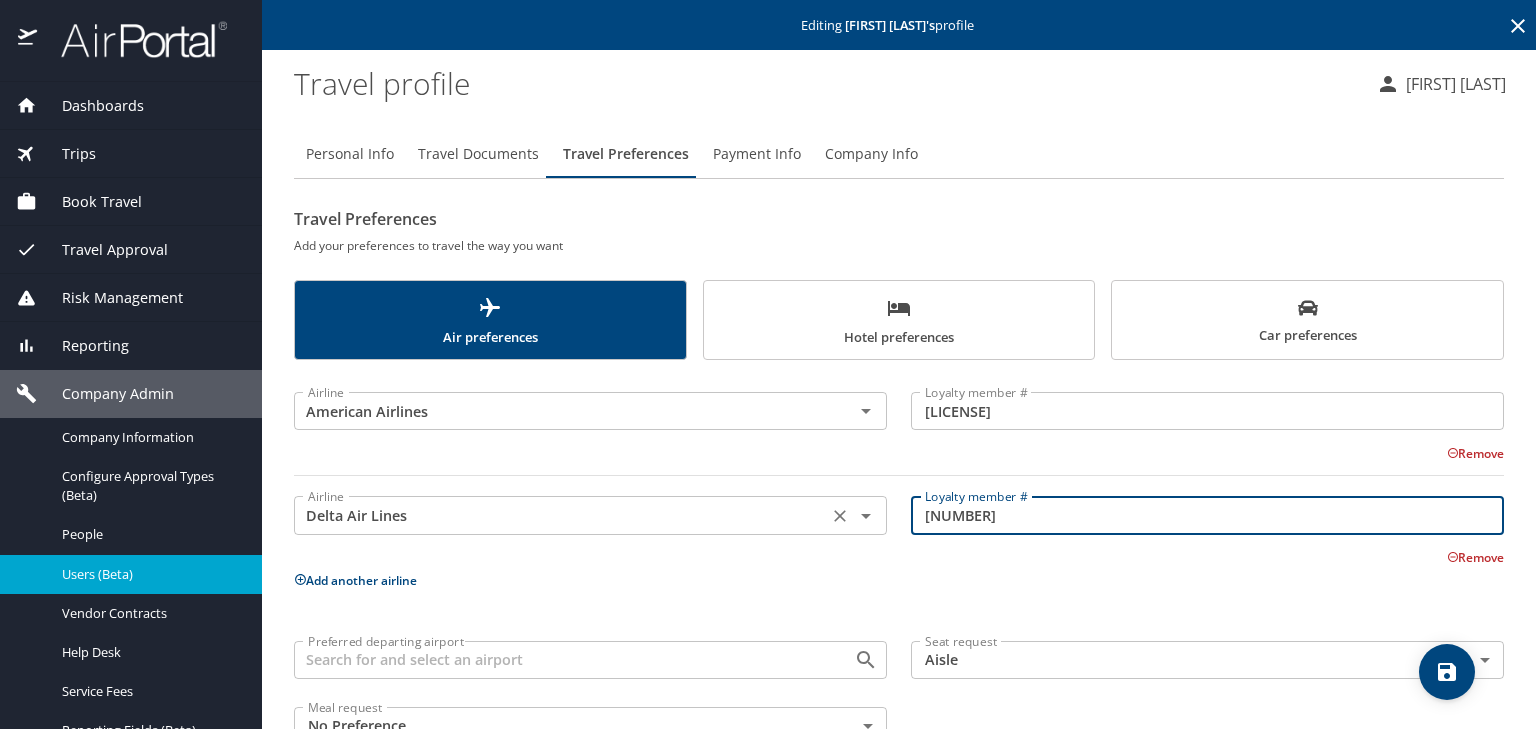 drag, startPoint x: 1032, startPoint y: 517, endPoint x: 872, endPoint y: 521, distance: 160.04999 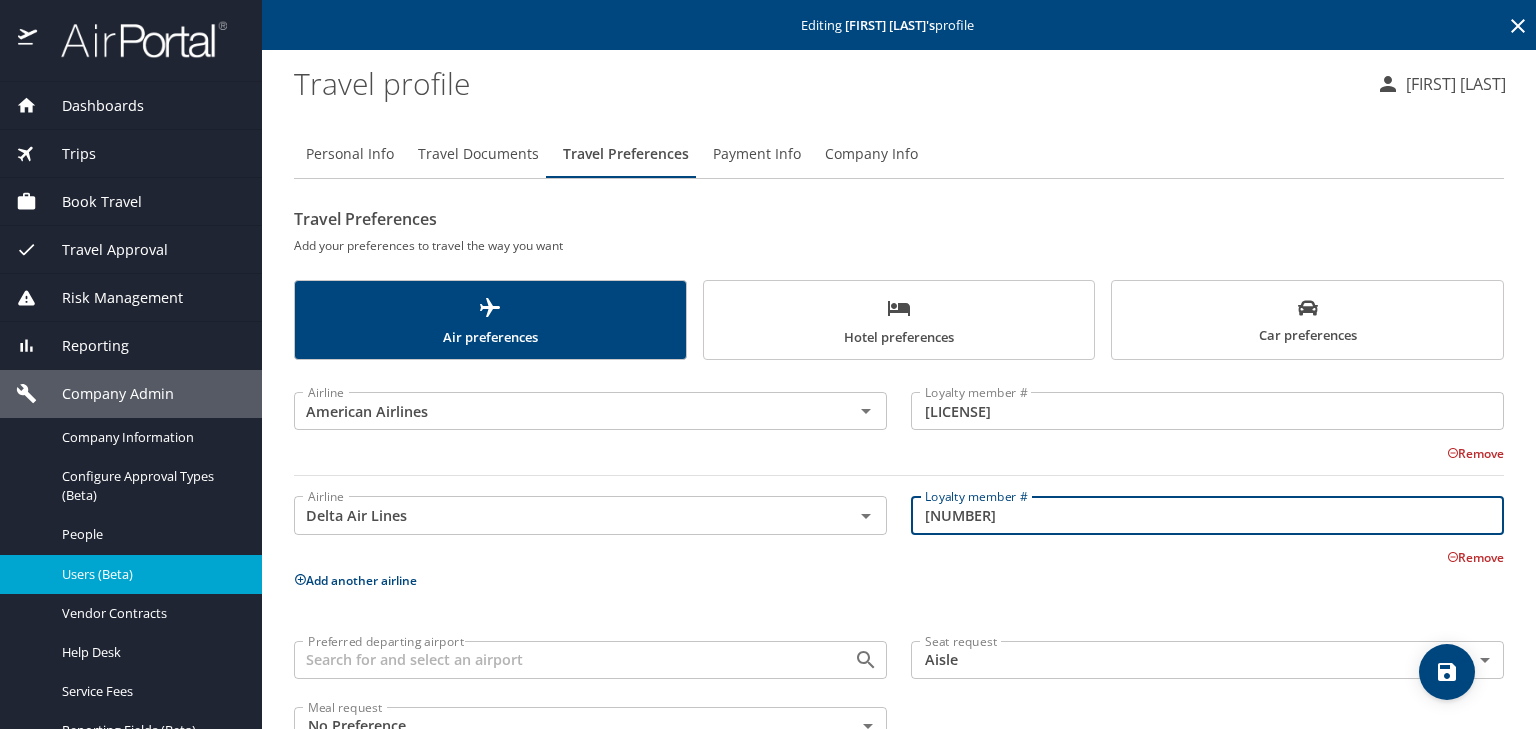 click on "Users (Beta)" at bounding box center (150, 574) 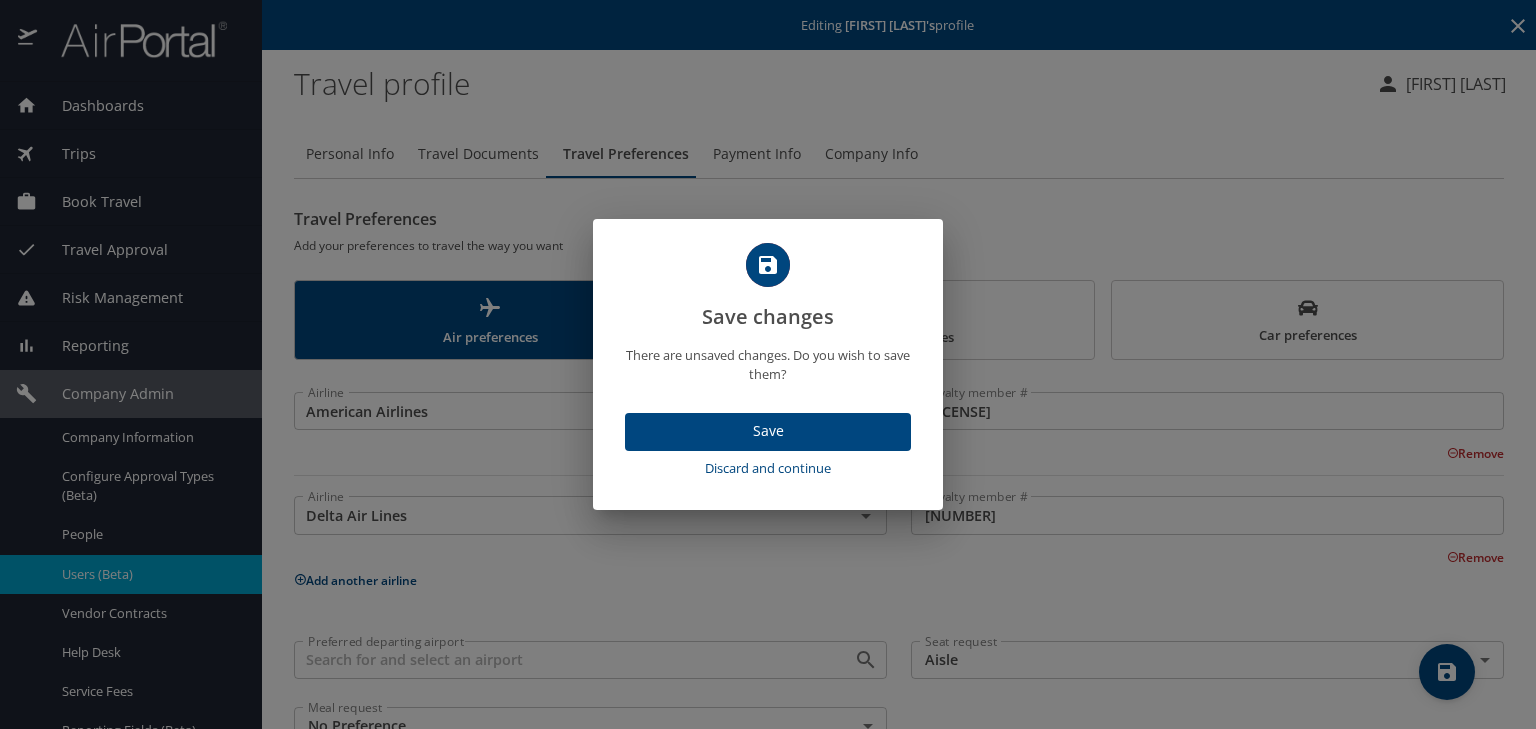 click on "Save" at bounding box center [768, 431] 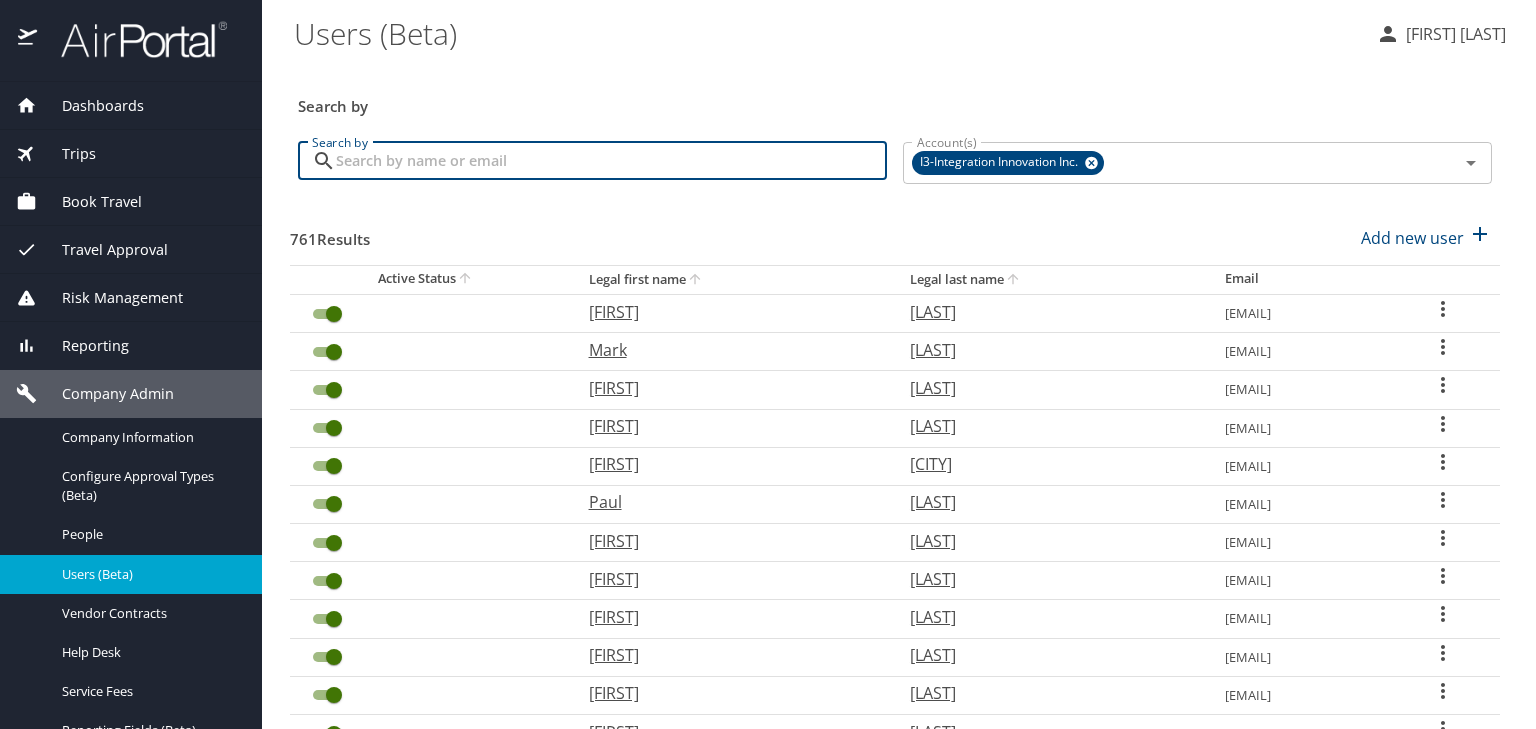click on "Search by" at bounding box center [611, 161] 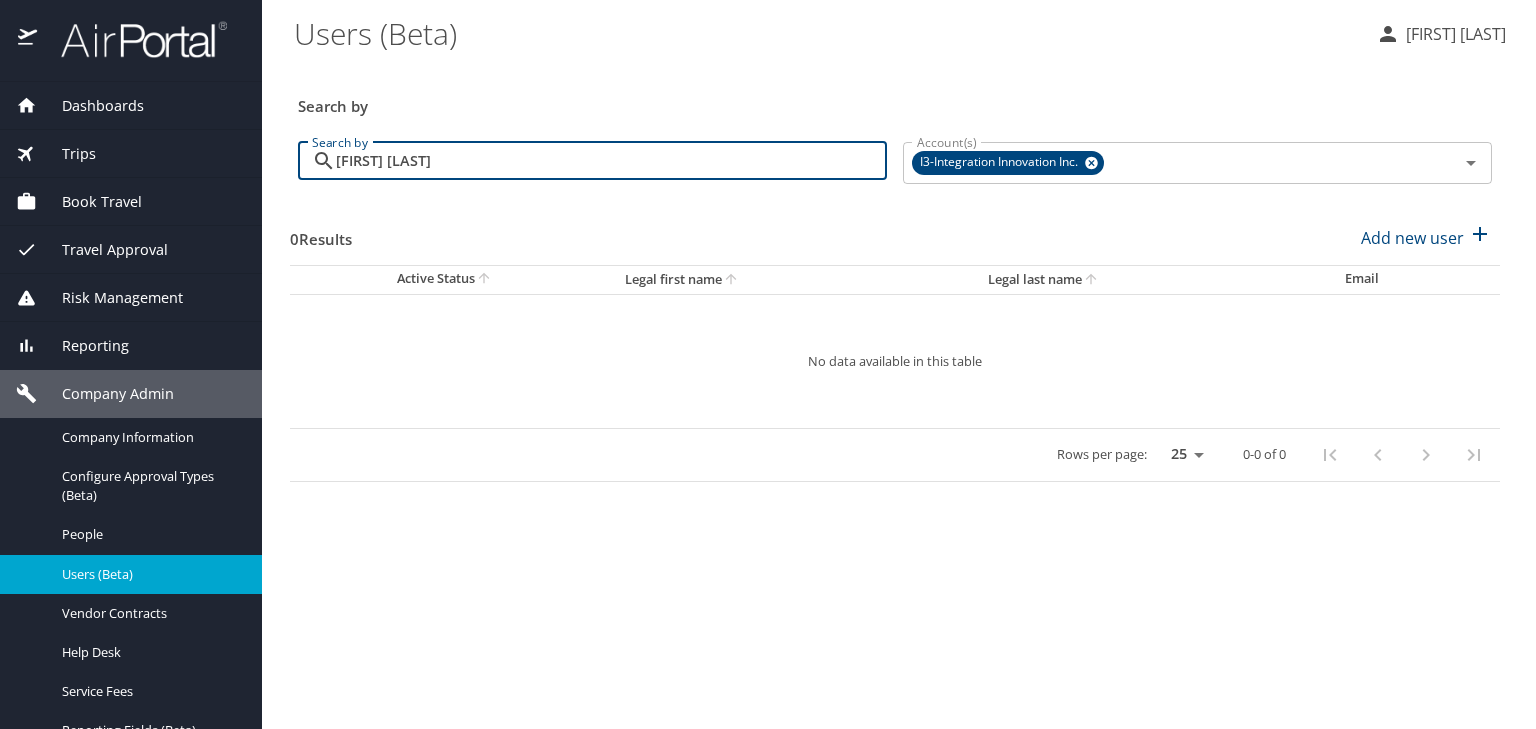 drag, startPoint x: 396, startPoint y: 171, endPoint x: 284, endPoint y: 176, distance: 112.11155 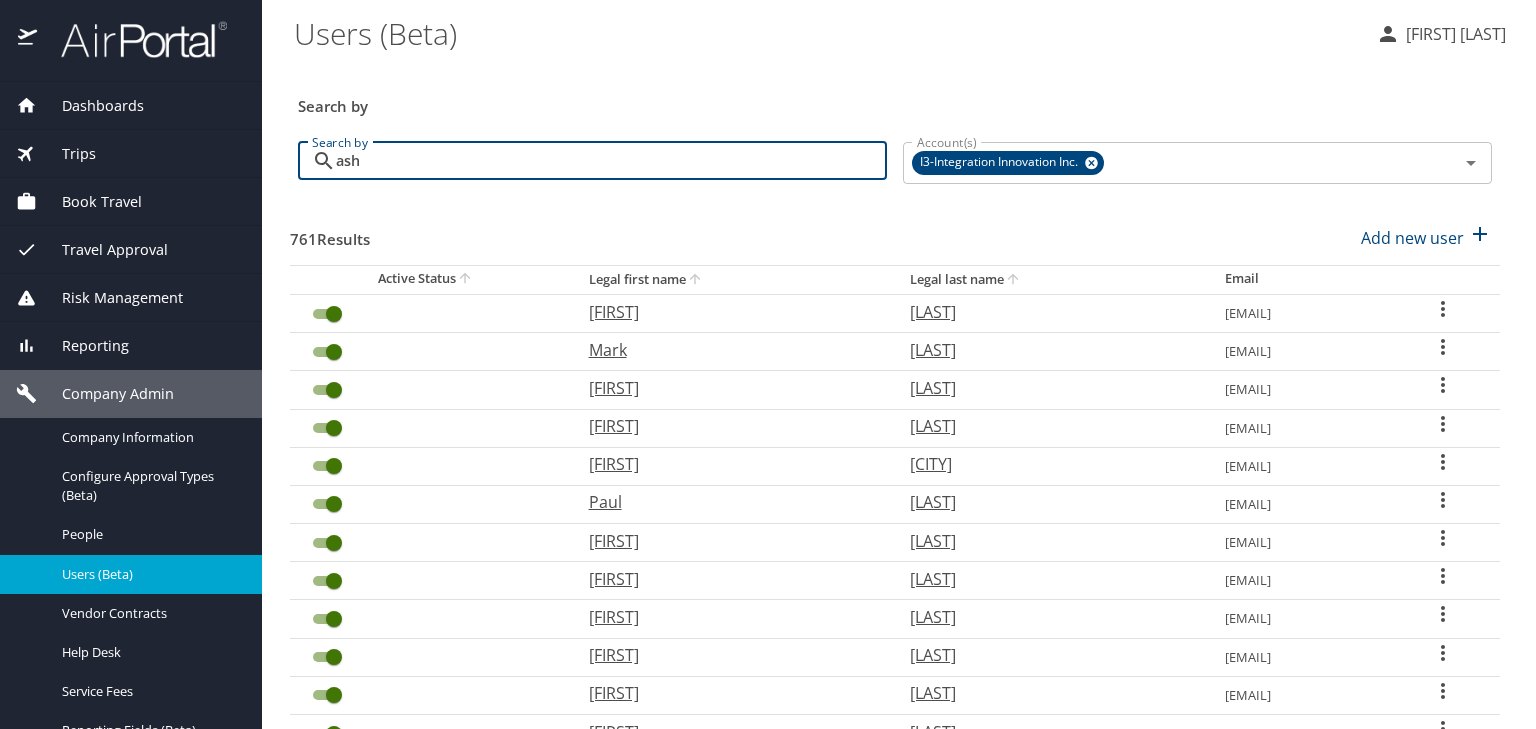 type on "ash" 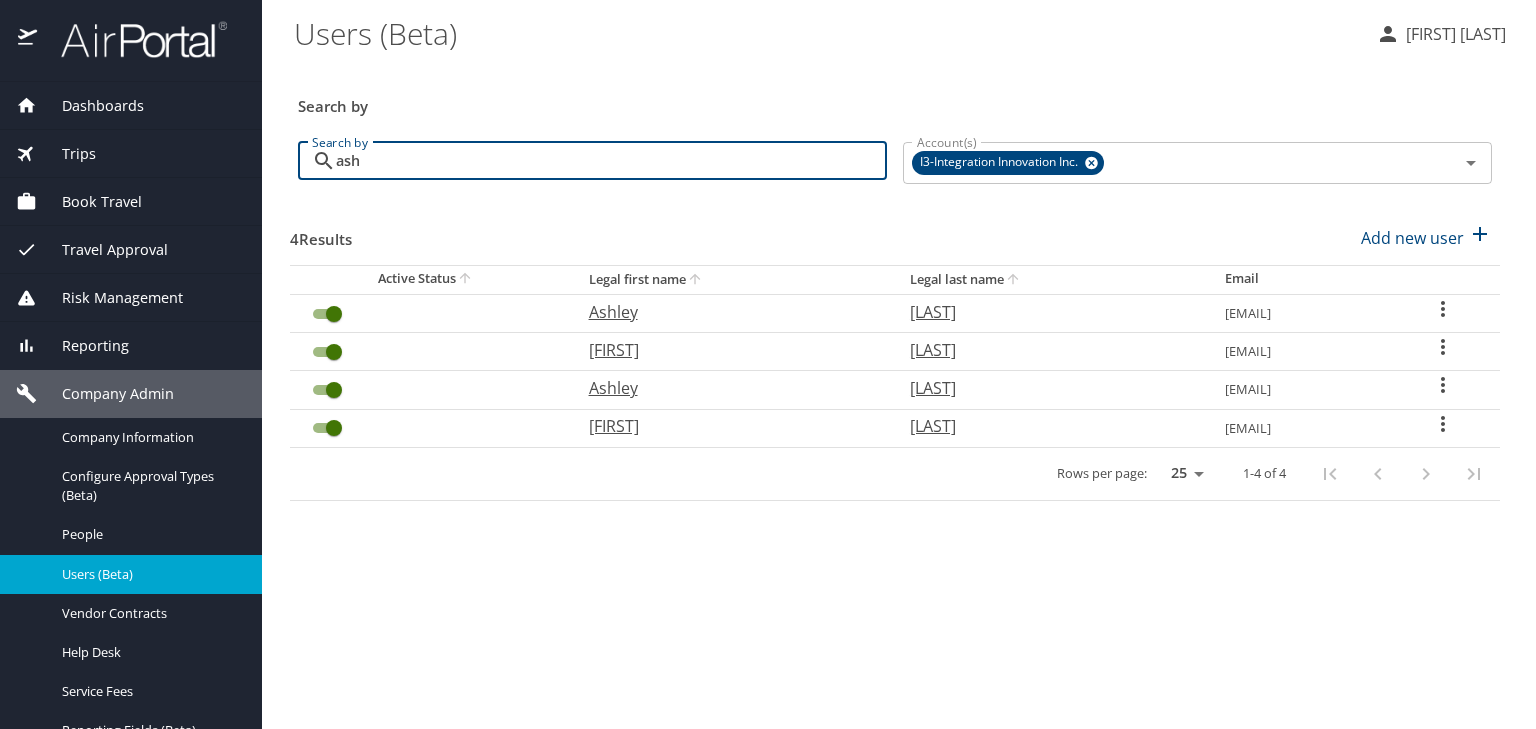 click 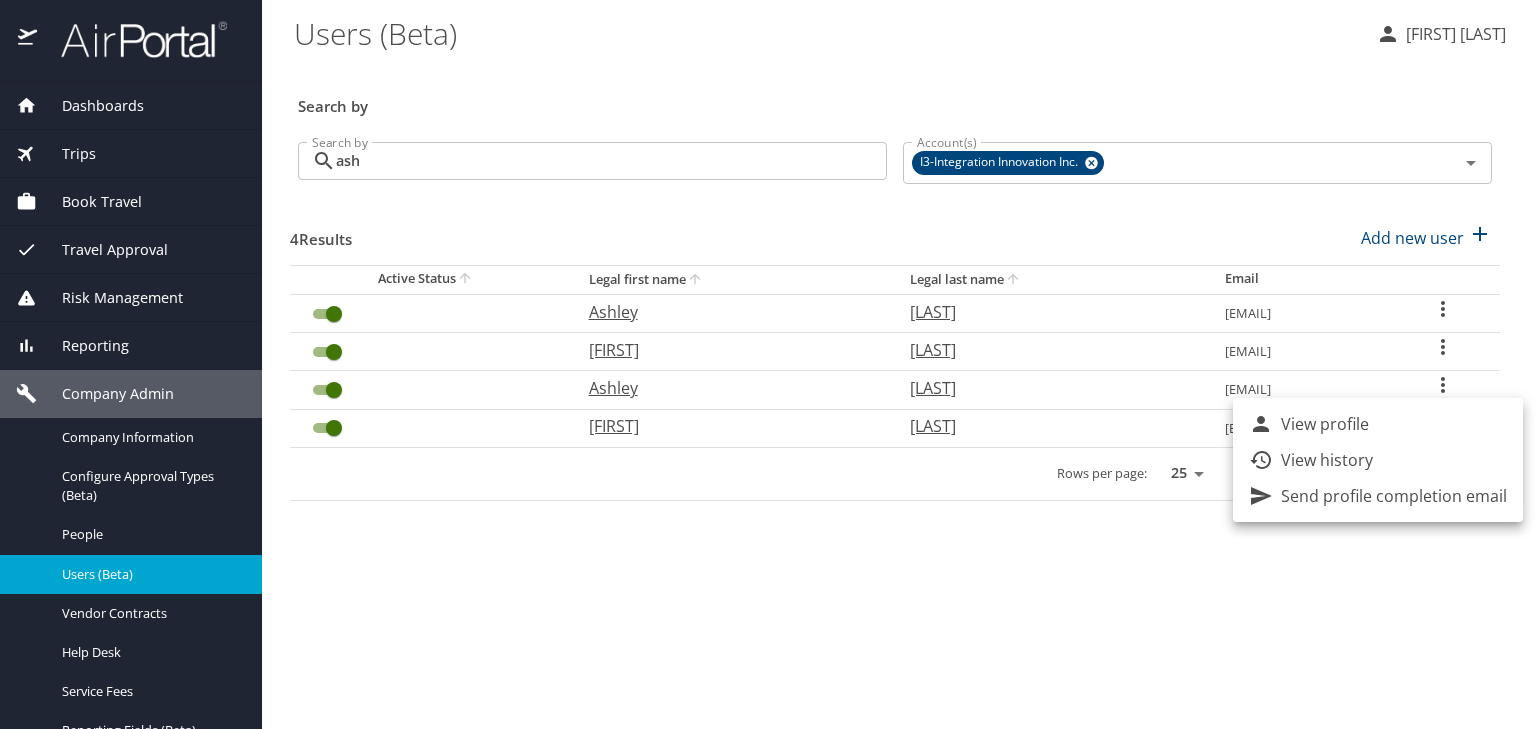 click on "View profile" at bounding box center (1378, 424) 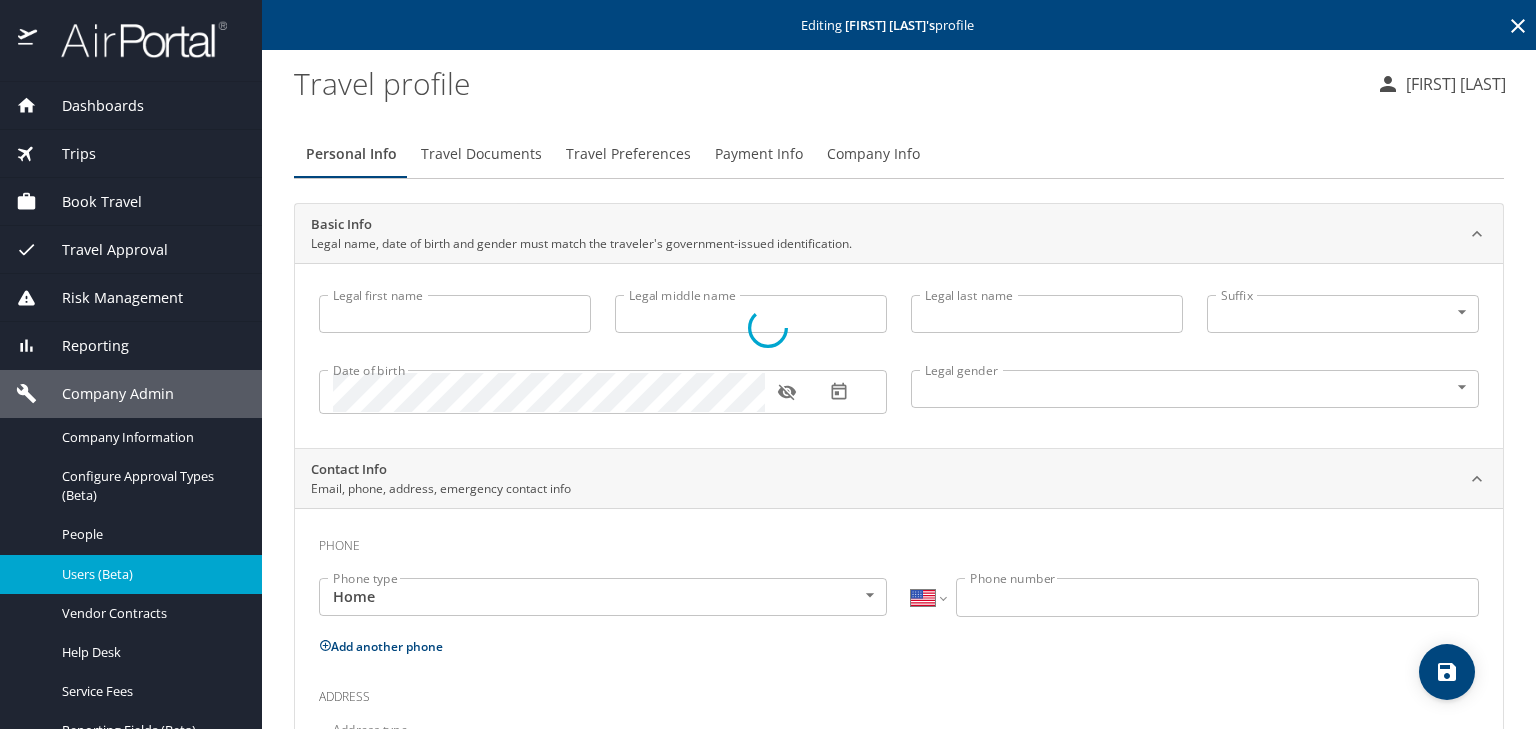 type on "[FIRST]" 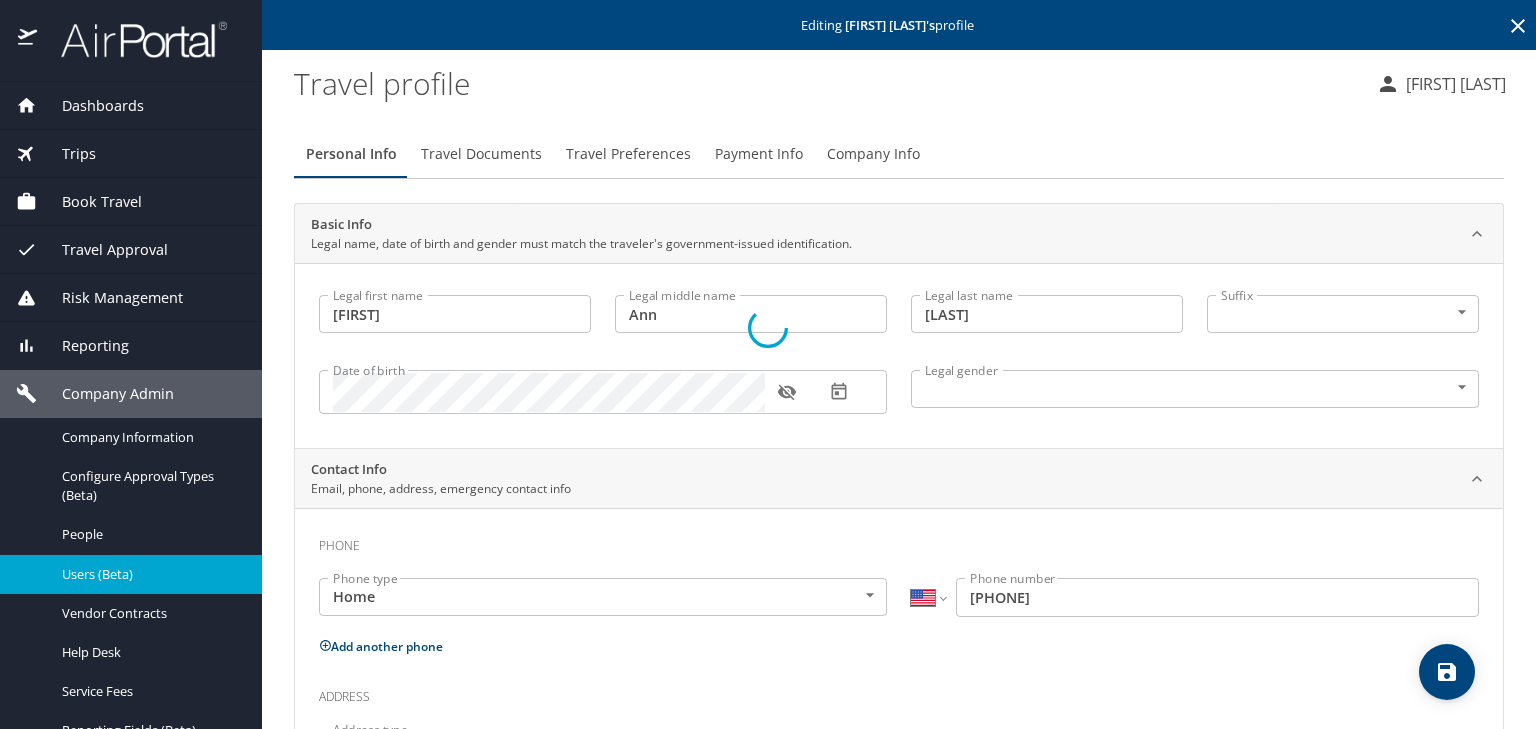 select on "US" 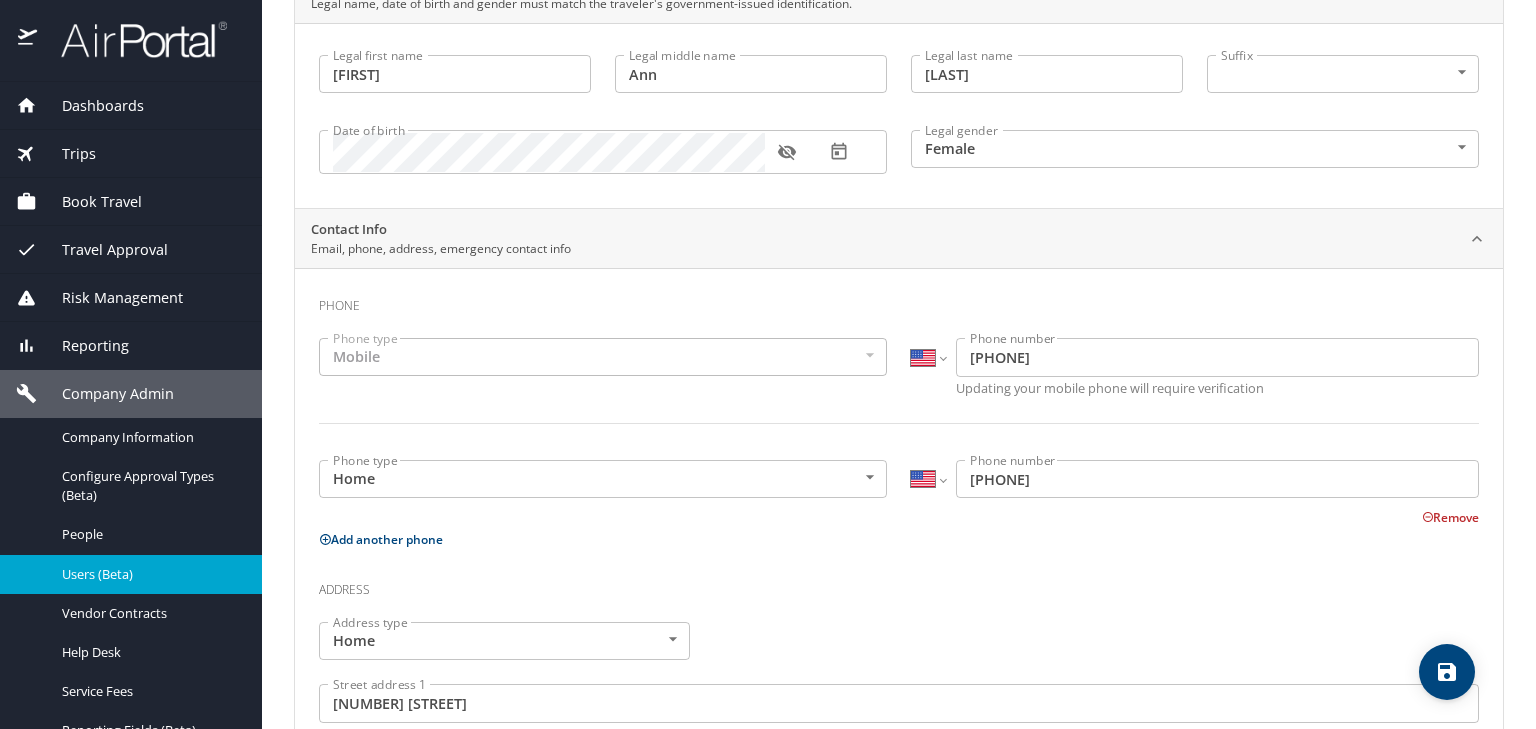 scroll, scrollTop: 0, scrollLeft: 0, axis: both 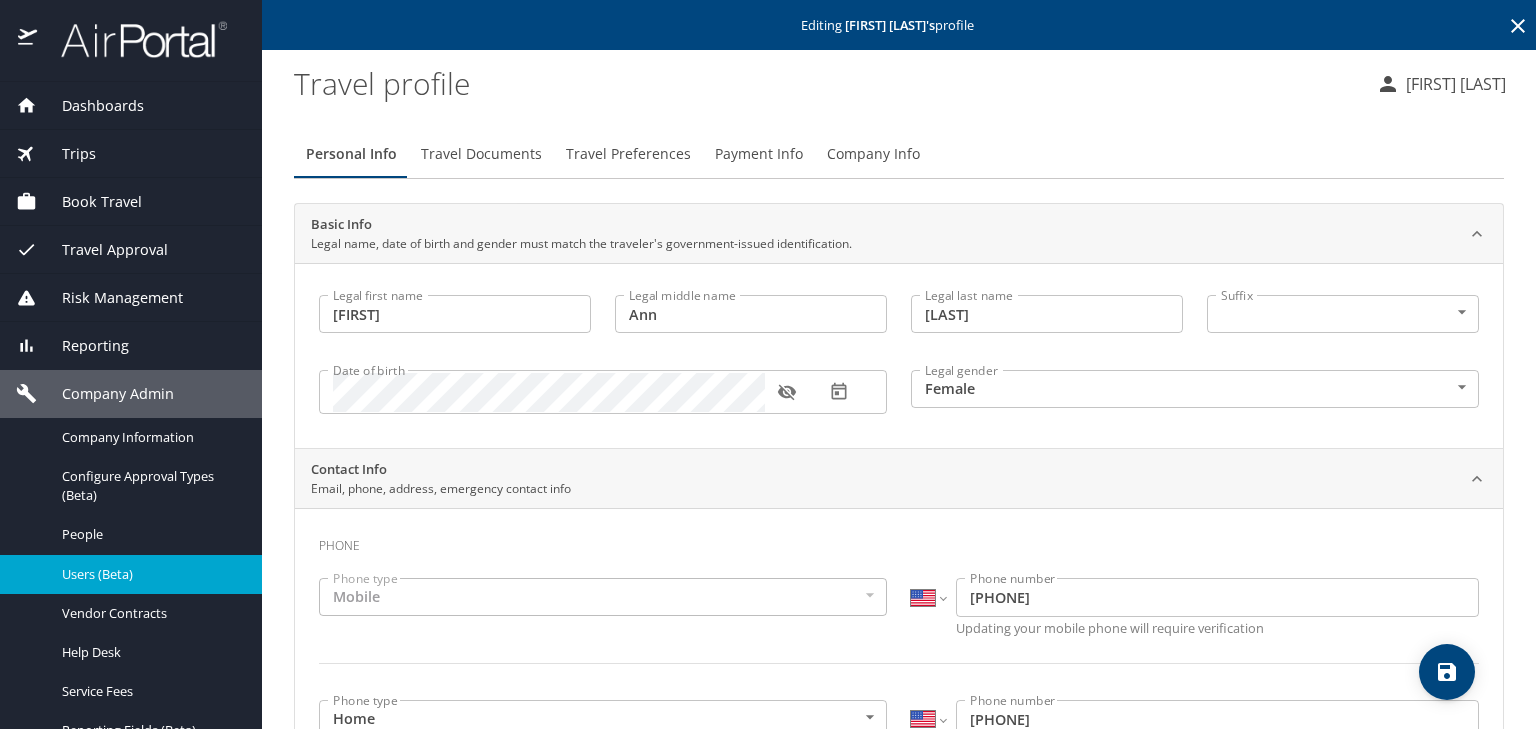 click on "Travel Preferences" at bounding box center [628, 154] 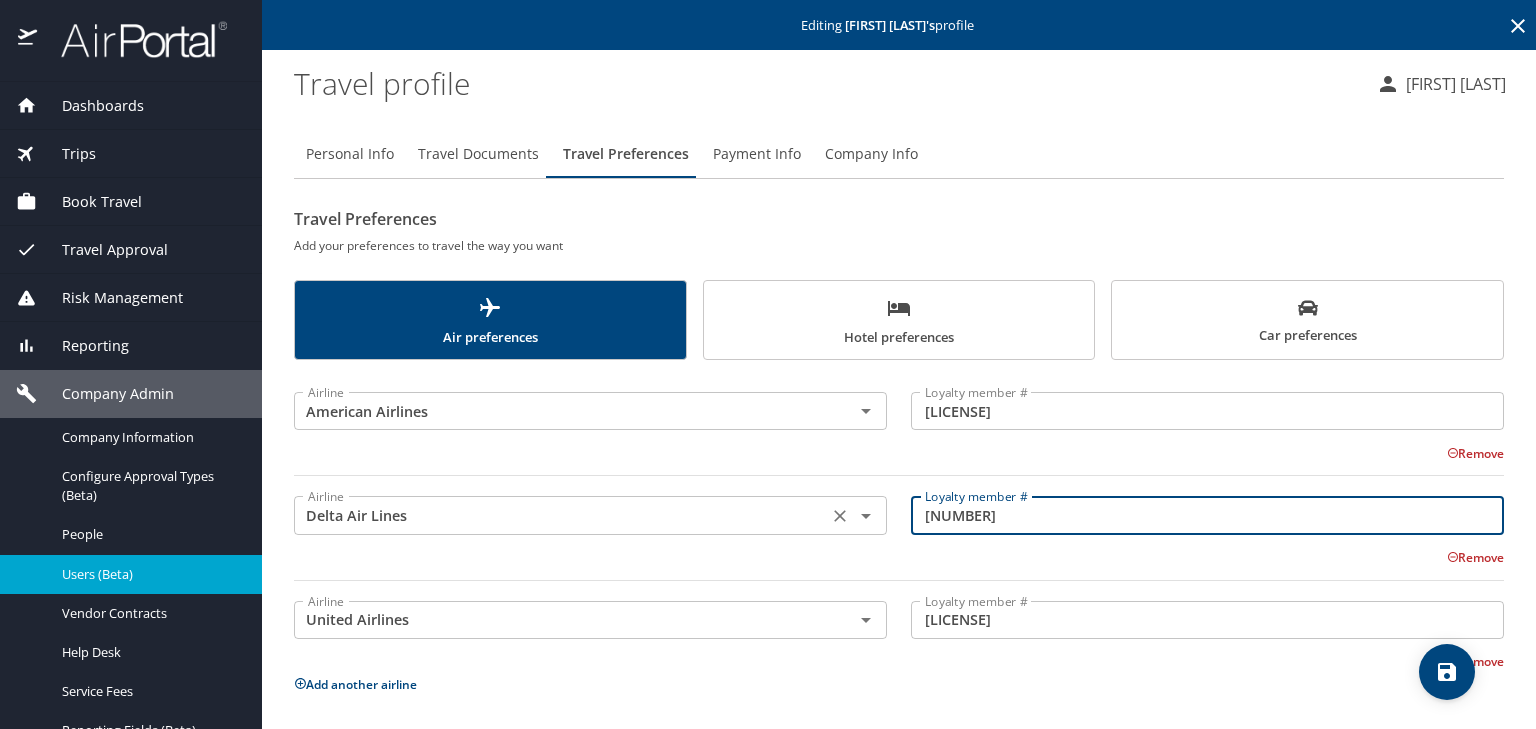 drag, startPoint x: 1021, startPoint y: 516, endPoint x: 855, endPoint y: 528, distance: 166.43317 